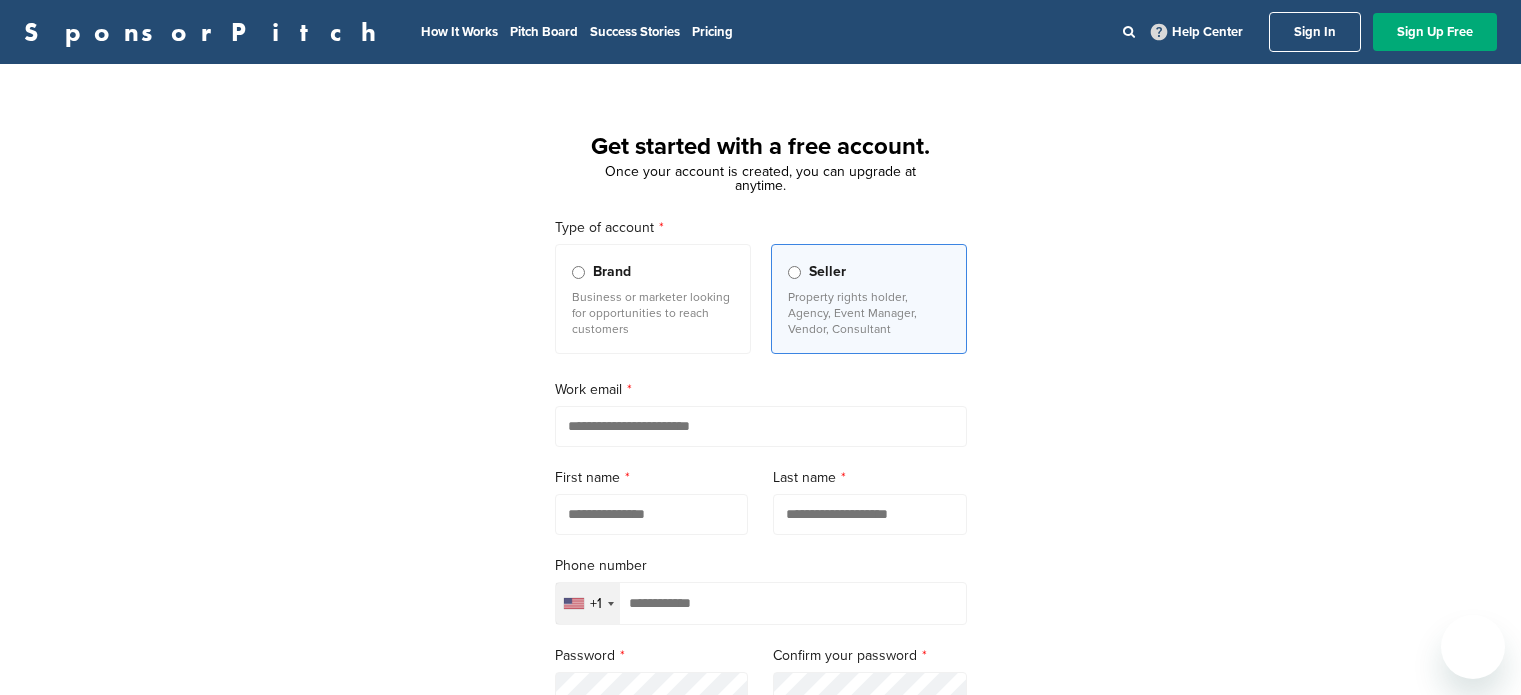 scroll, scrollTop: 0, scrollLeft: 0, axis: both 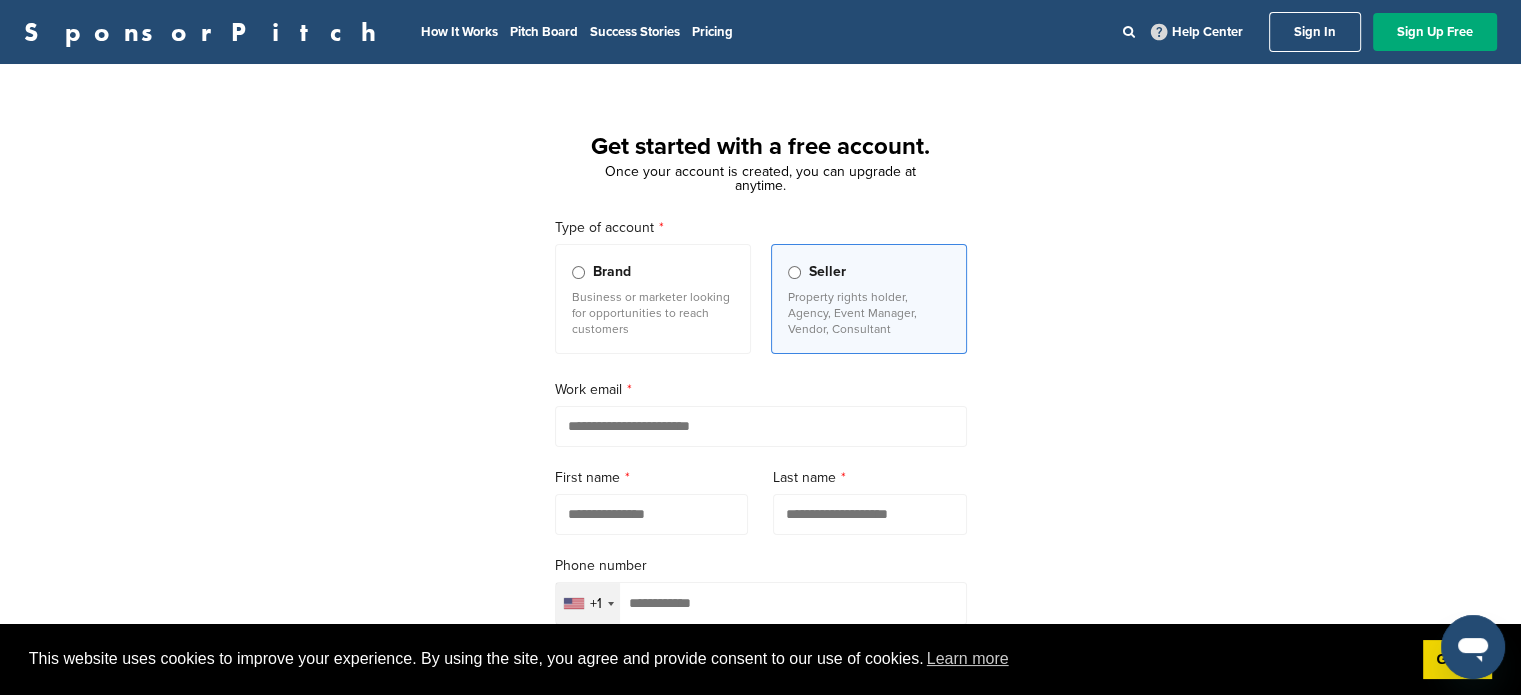 click at bounding box center [761, 426] 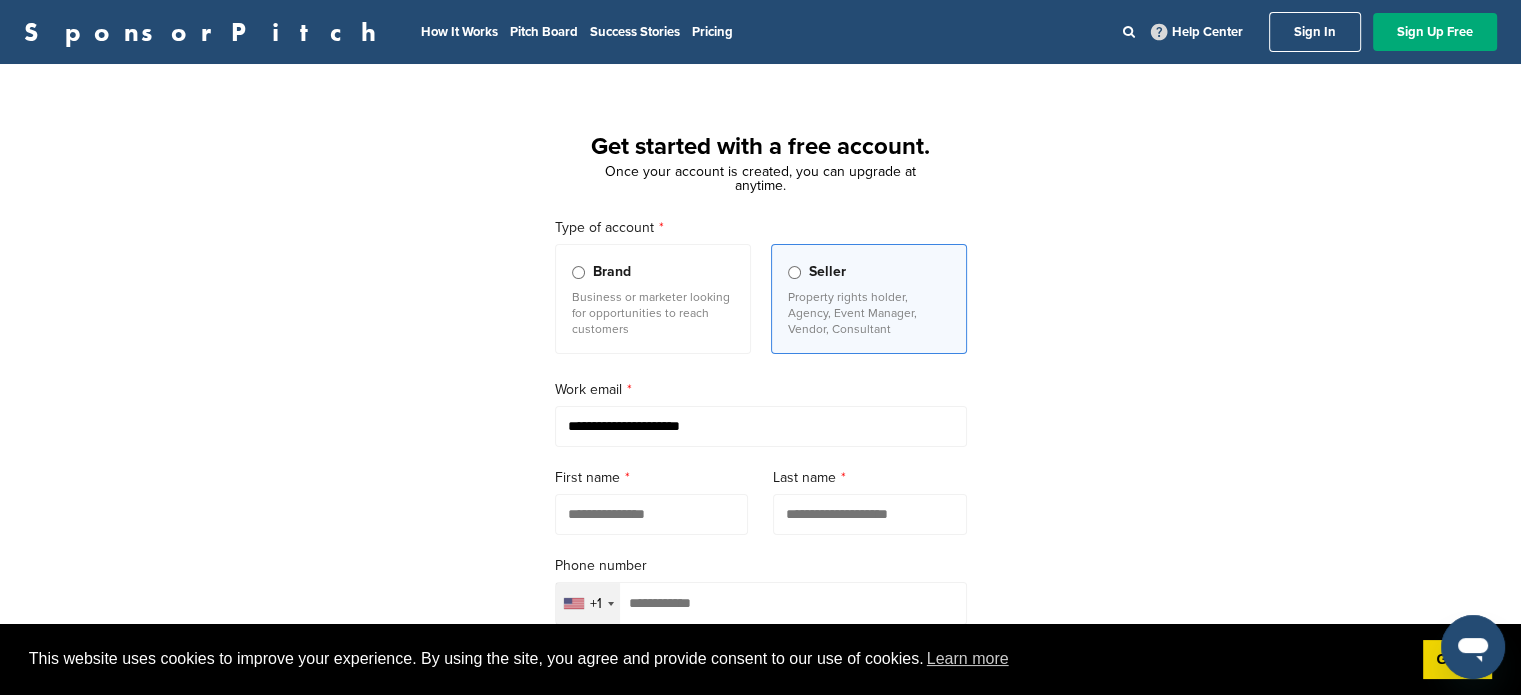type on "**********" 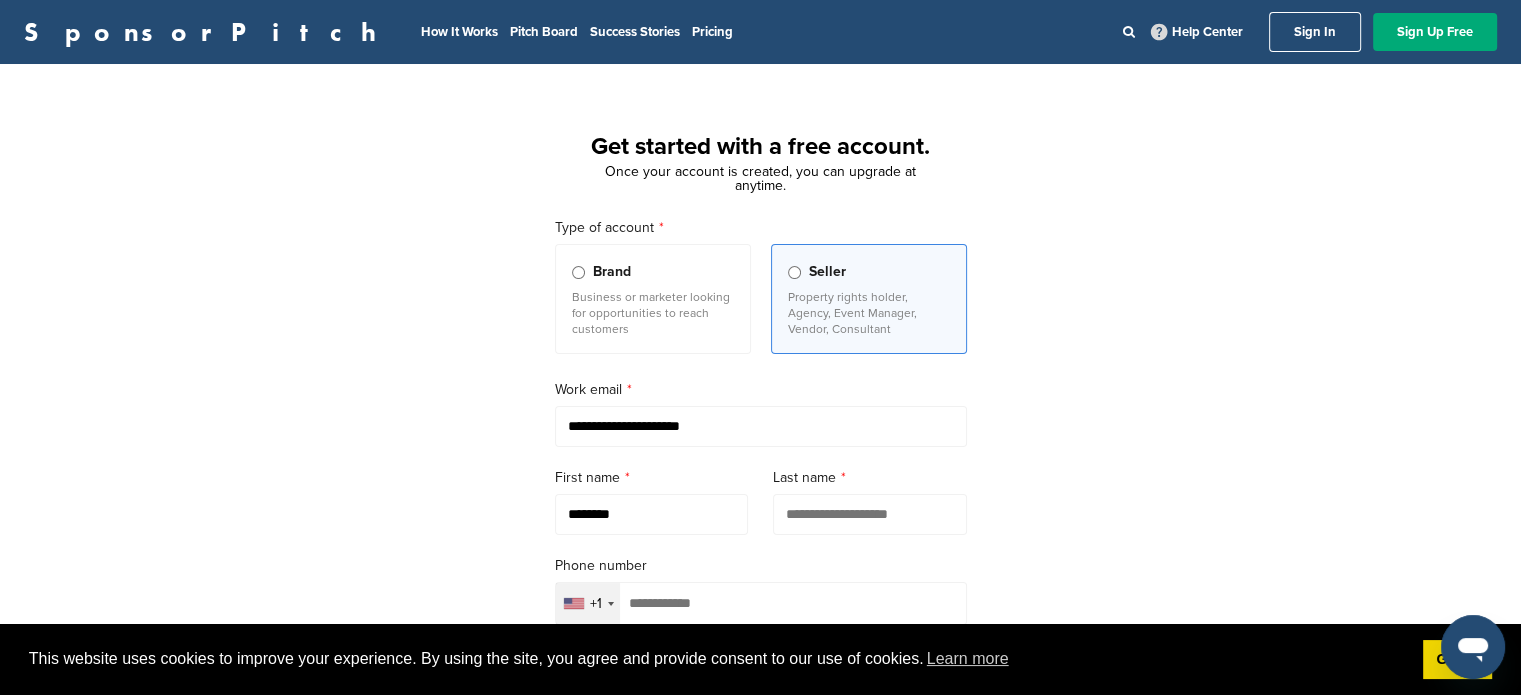 type on "******" 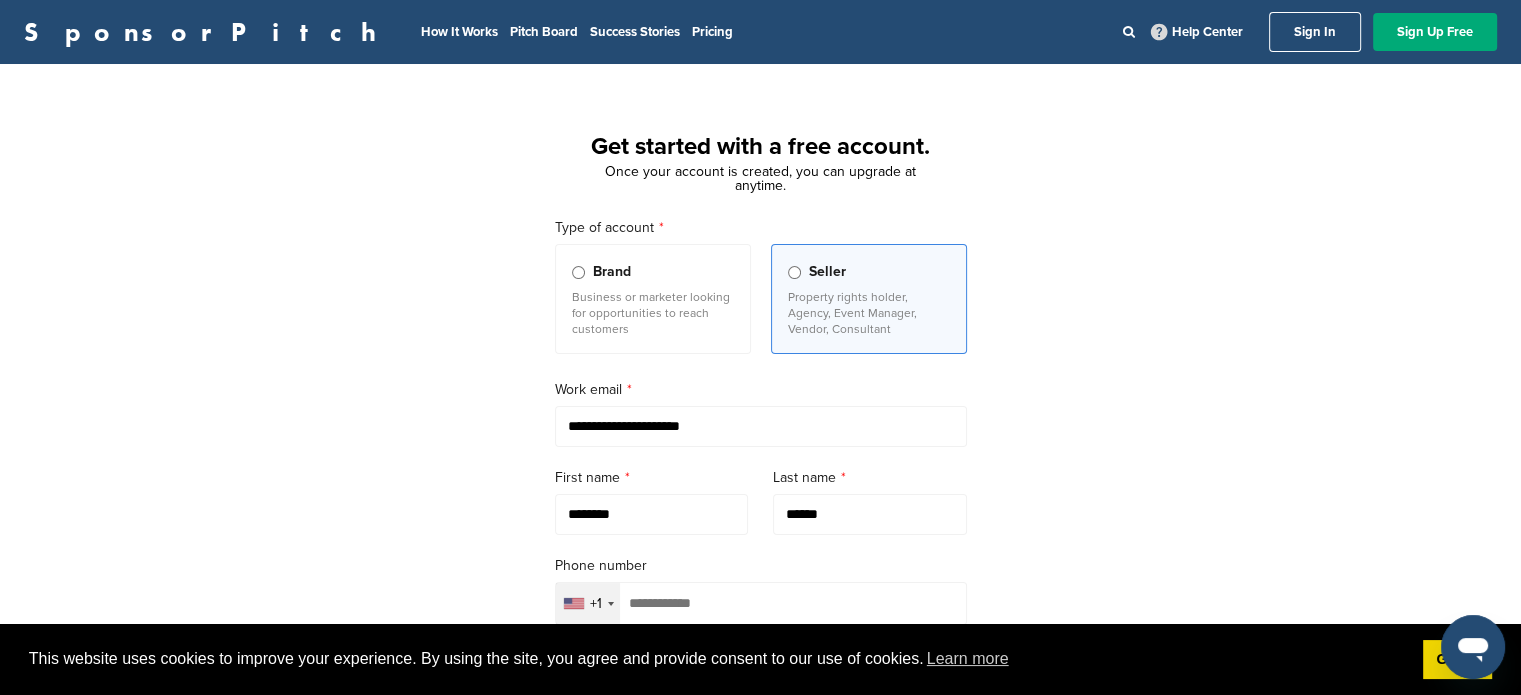 type on "**********" 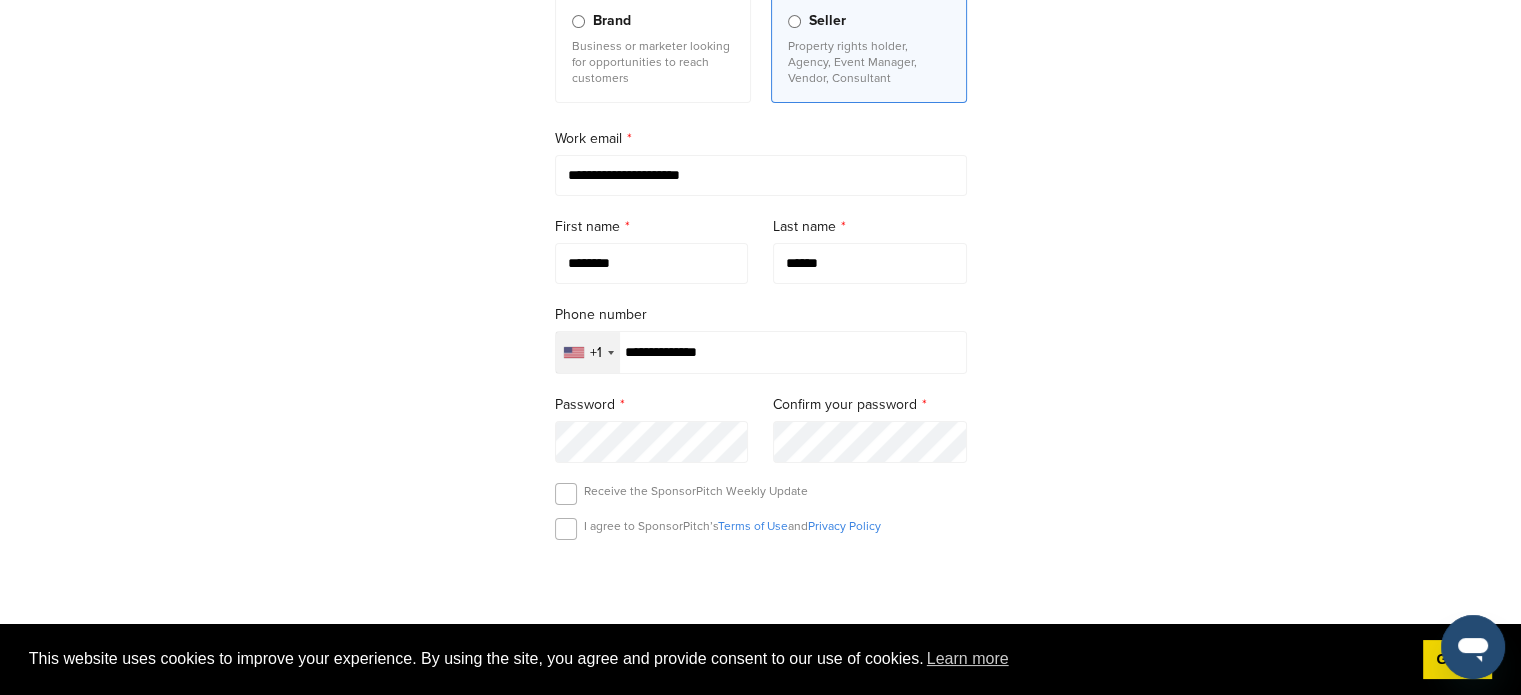 scroll, scrollTop: 300, scrollLeft: 0, axis: vertical 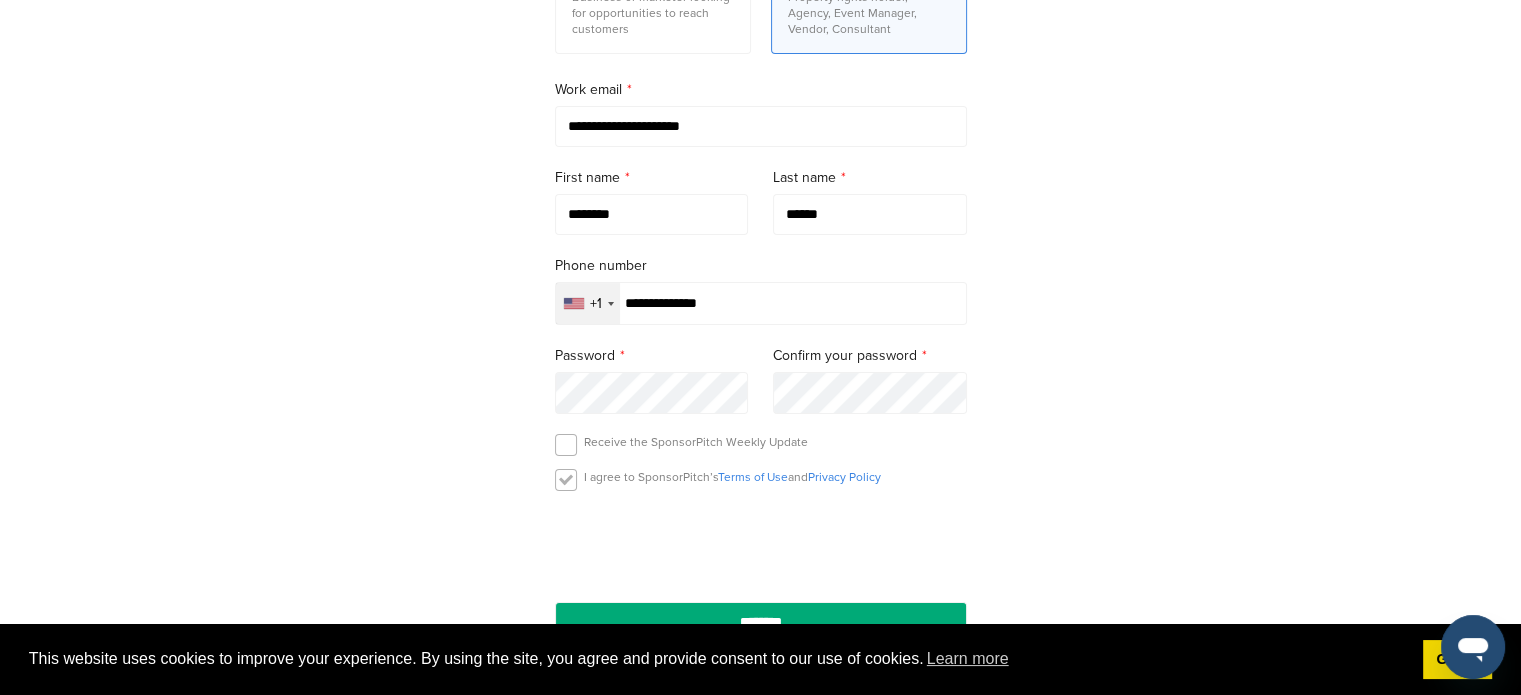 click at bounding box center [566, 480] 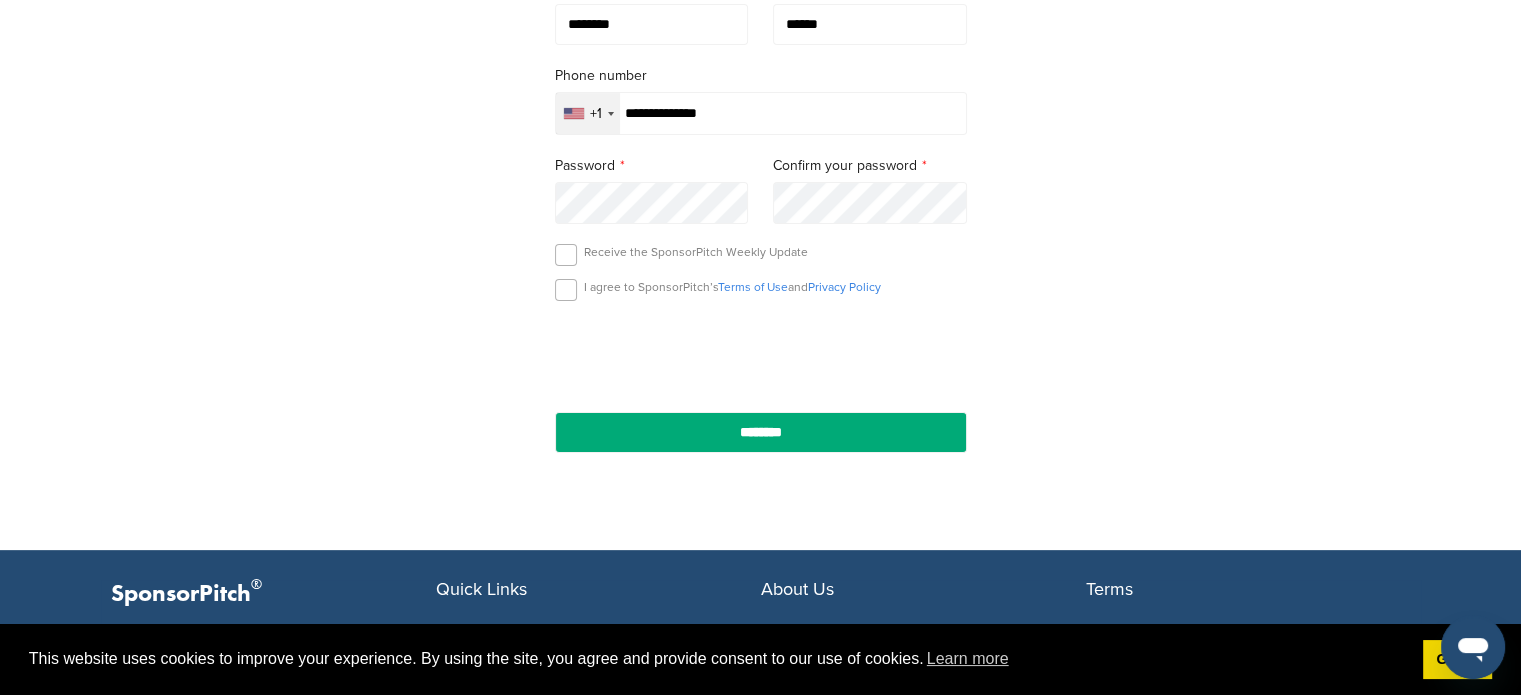 scroll, scrollTop: 500, scrollLeft: 0, axis: vertical 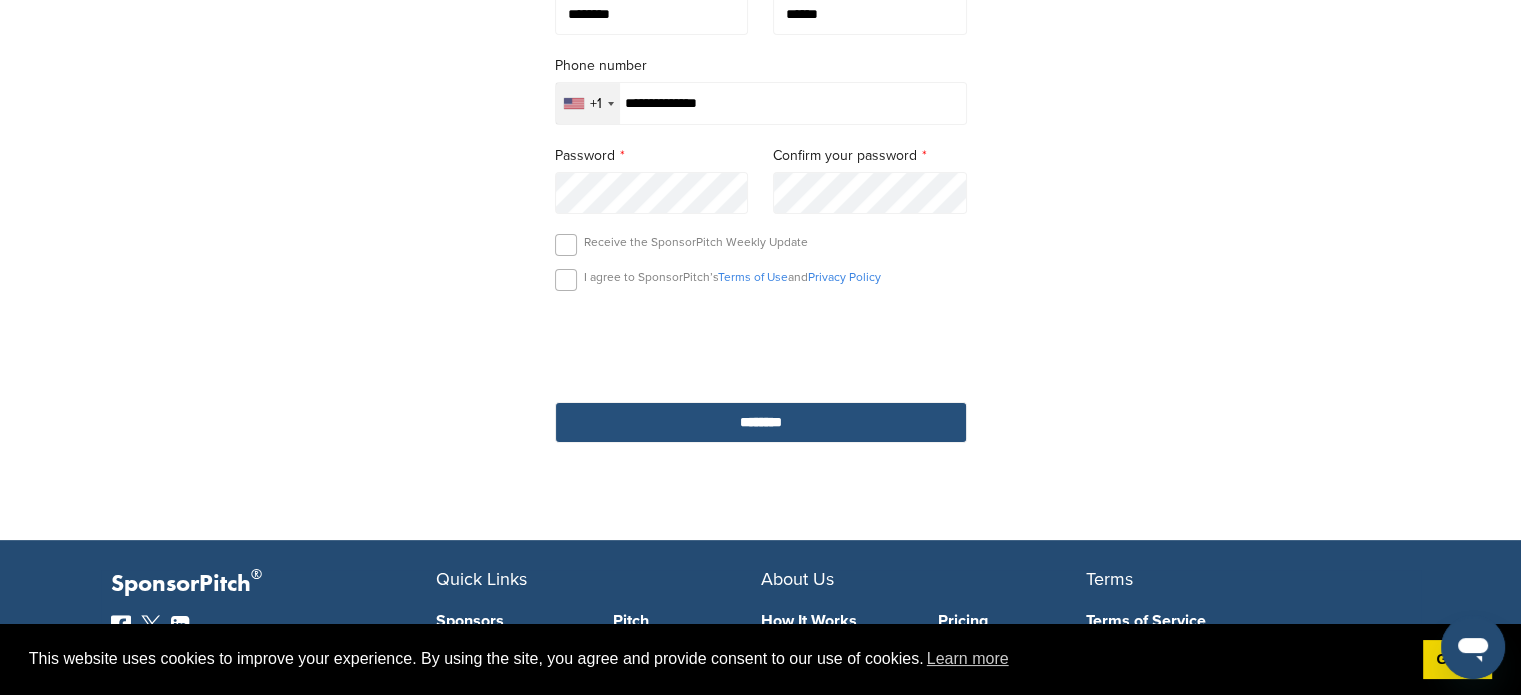 click on "********" at bounding box center (761, 422) 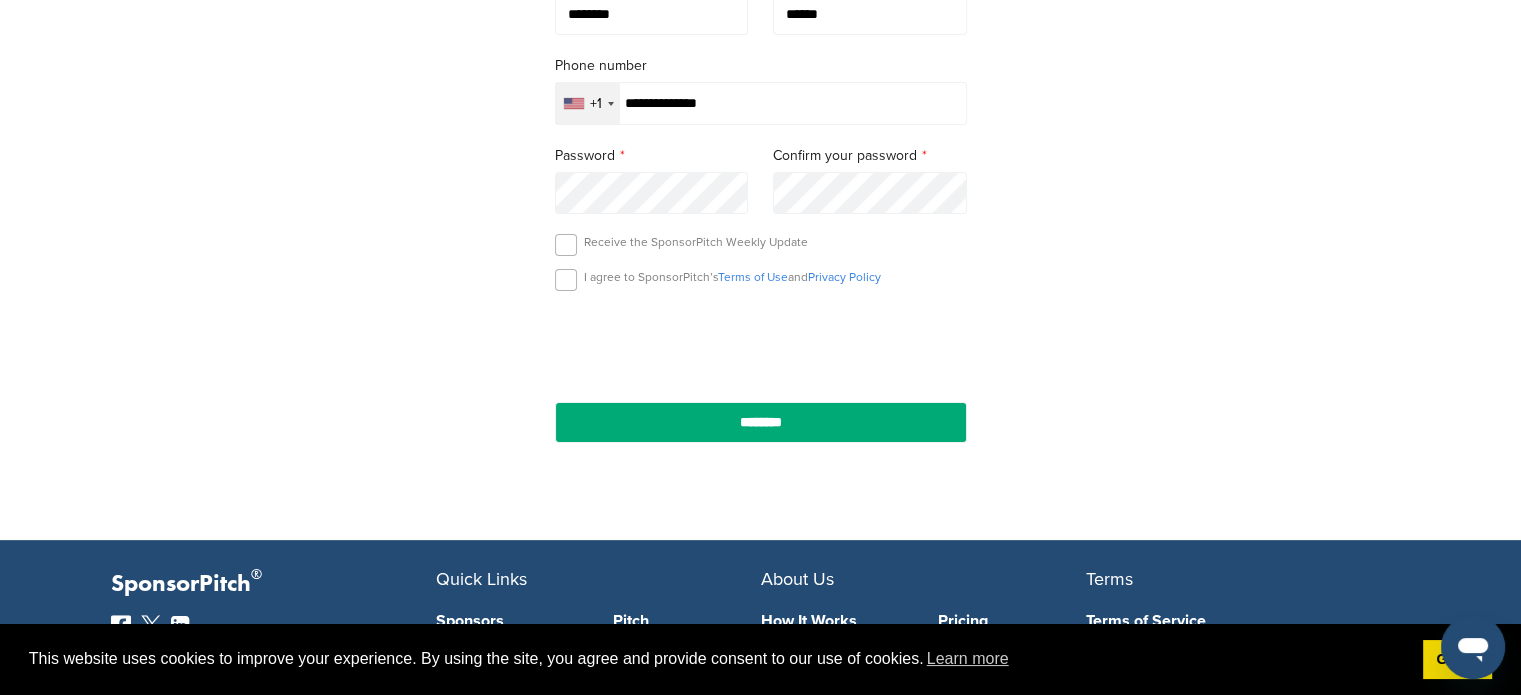 scroll, scrollTop: 300, scrollLeft: 0, axis: vertical 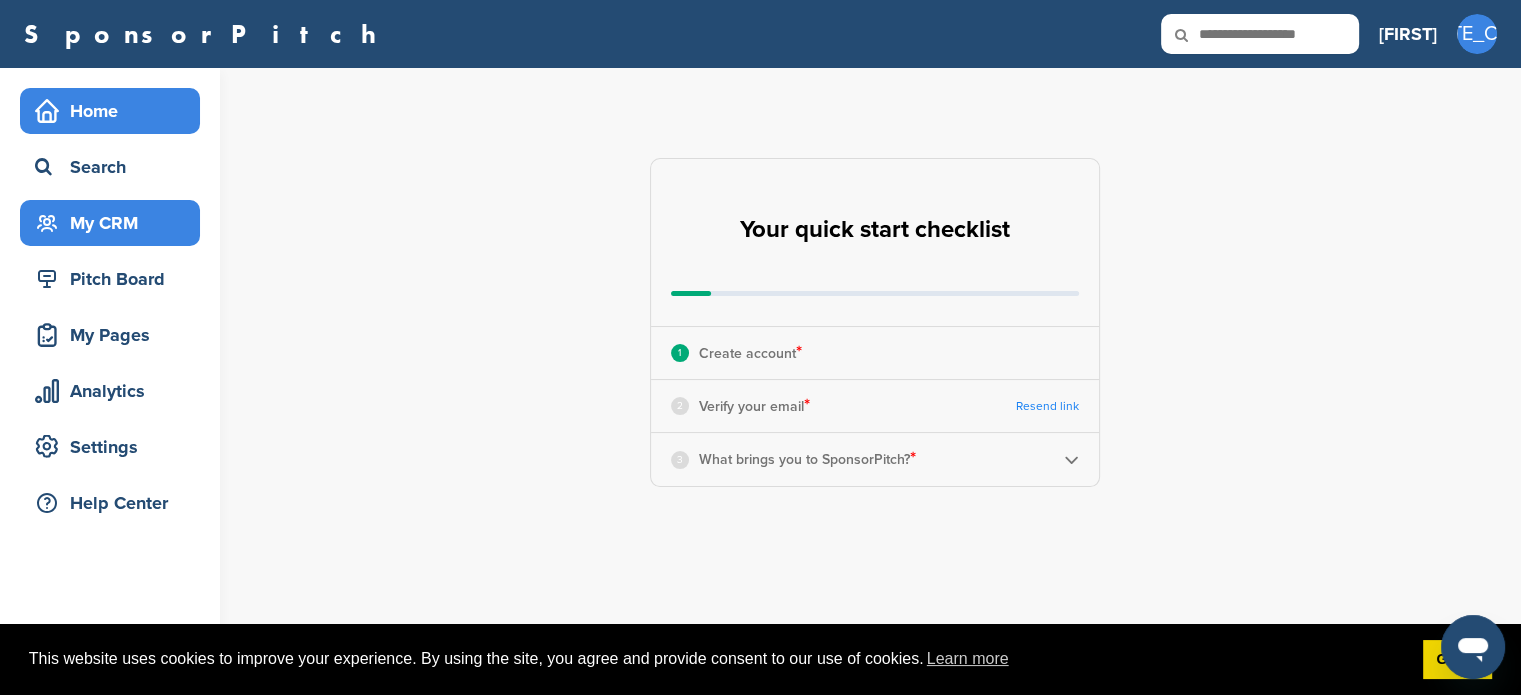click on "My CRM" at bounding box center (115, 223) 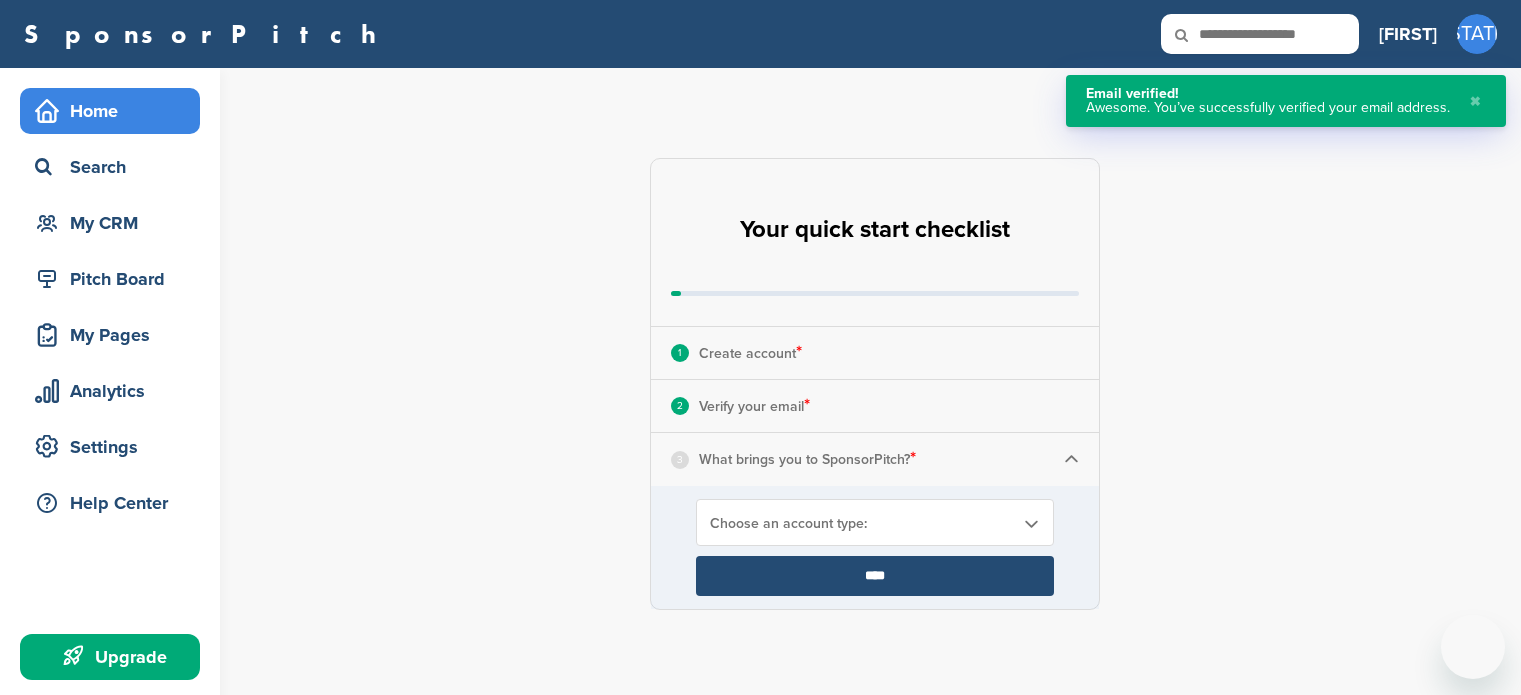 scroll, scrollTop: 0, scrollLeft: 0, axis: both 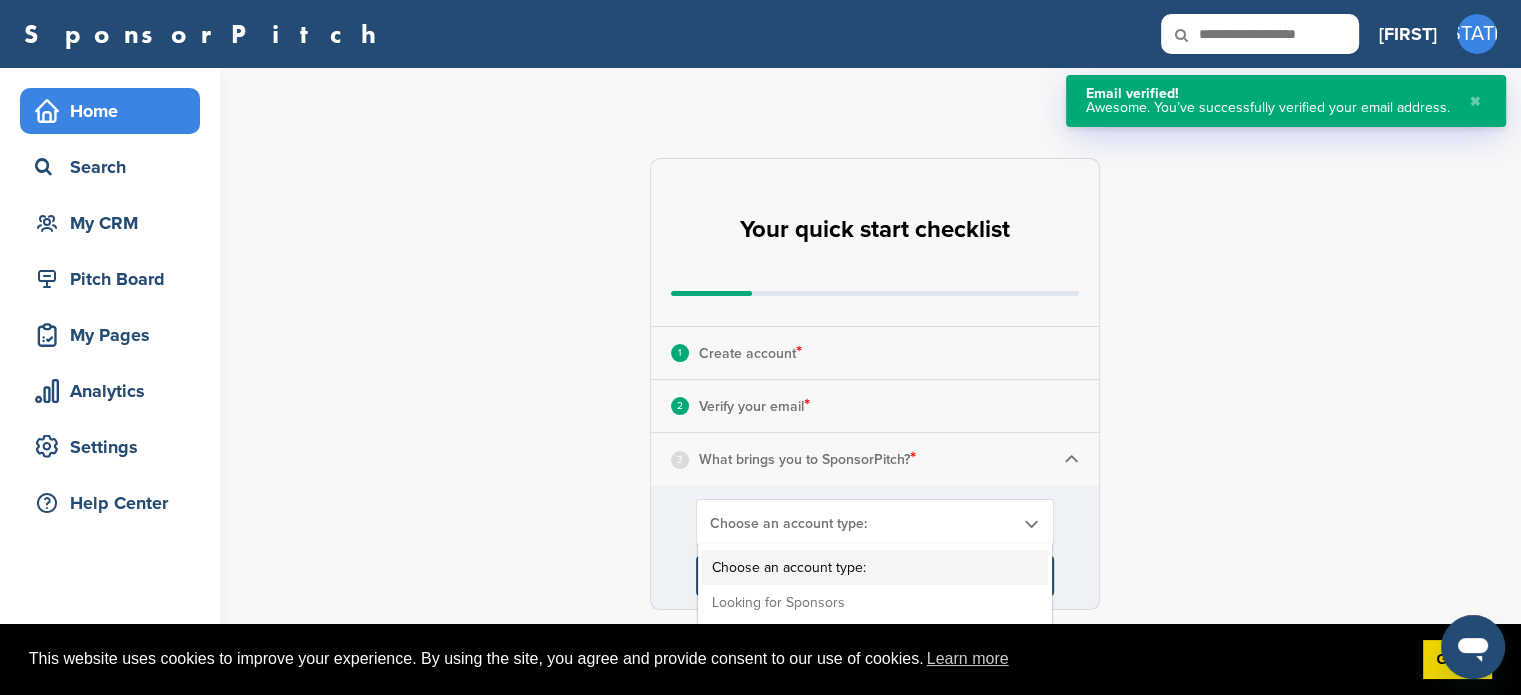 click on "Choose an account type:" at bounding box center (875, 523) 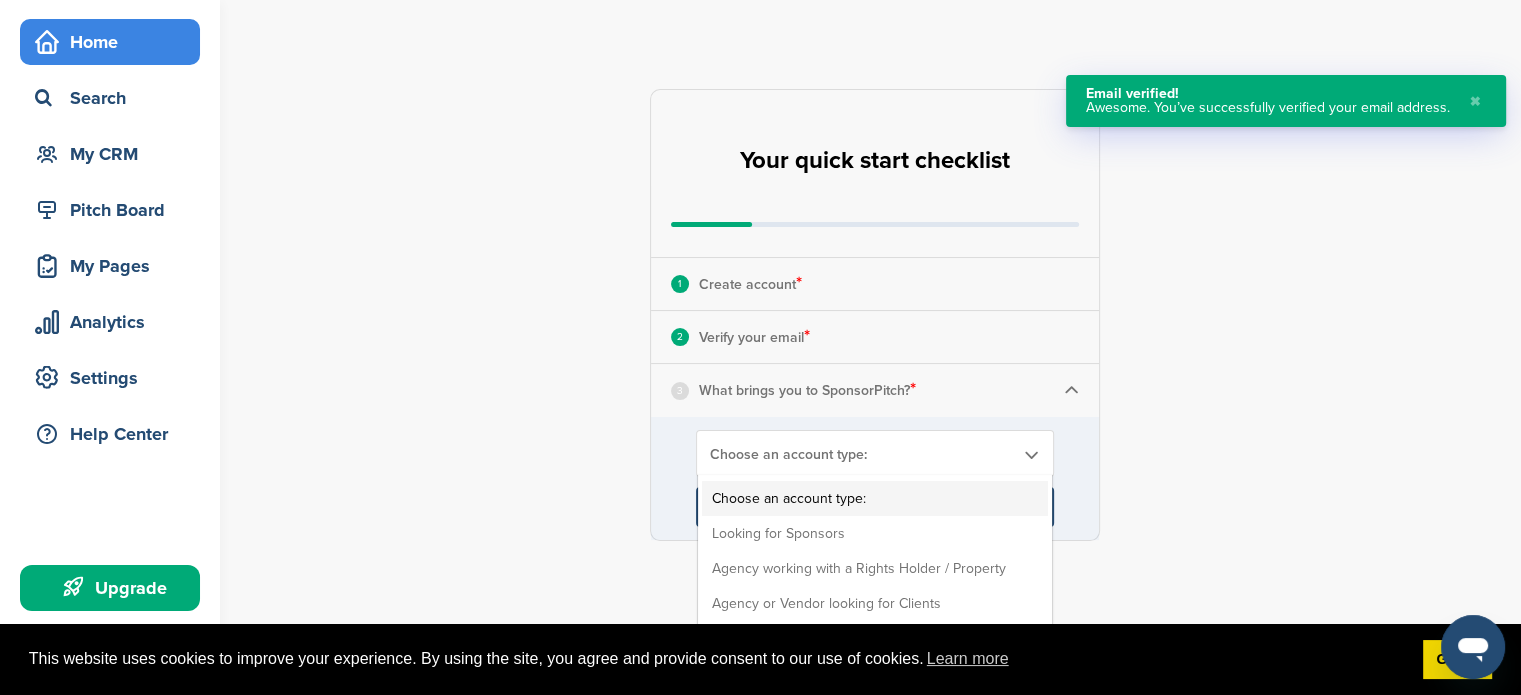 scroll, scrollTop: 100, scrollLeft: 0, axis: vertical 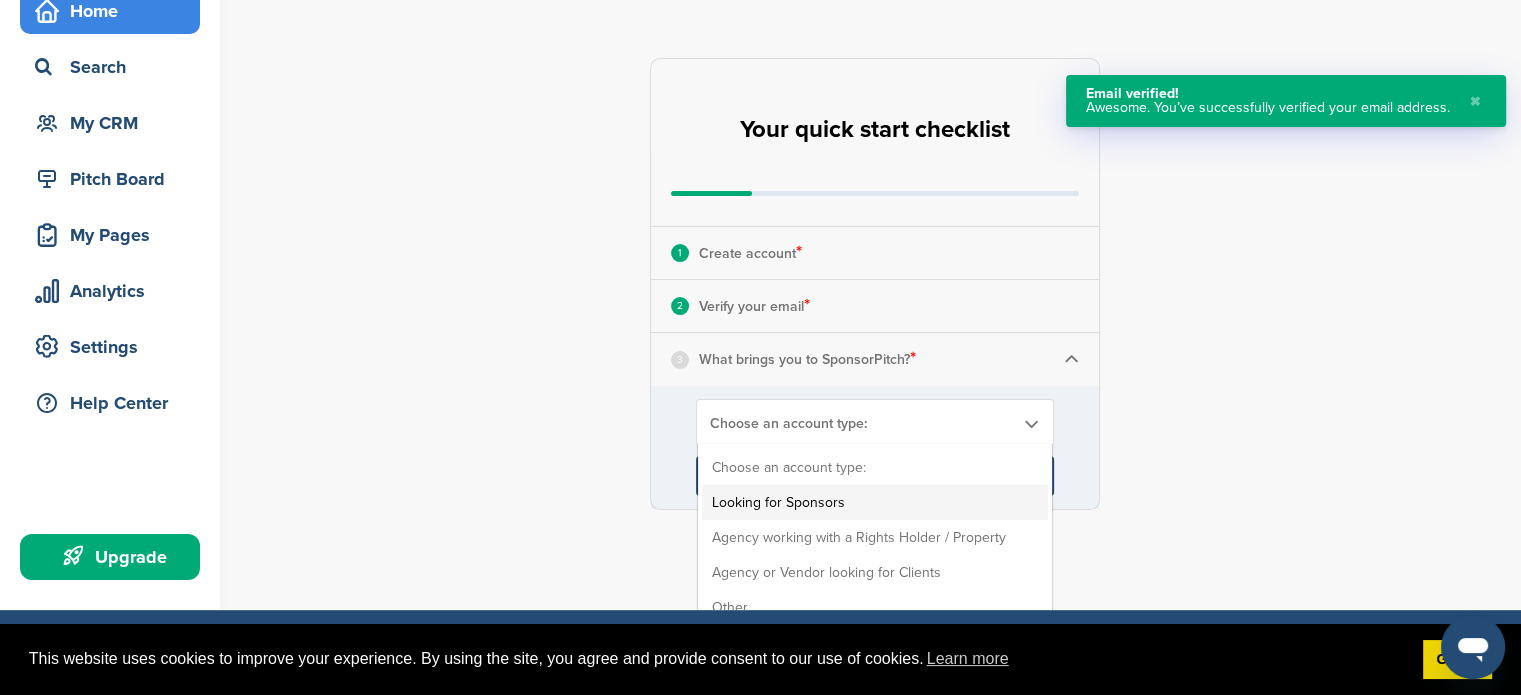 click on "Looking for Sponsors" at bounding box center [875, 502] 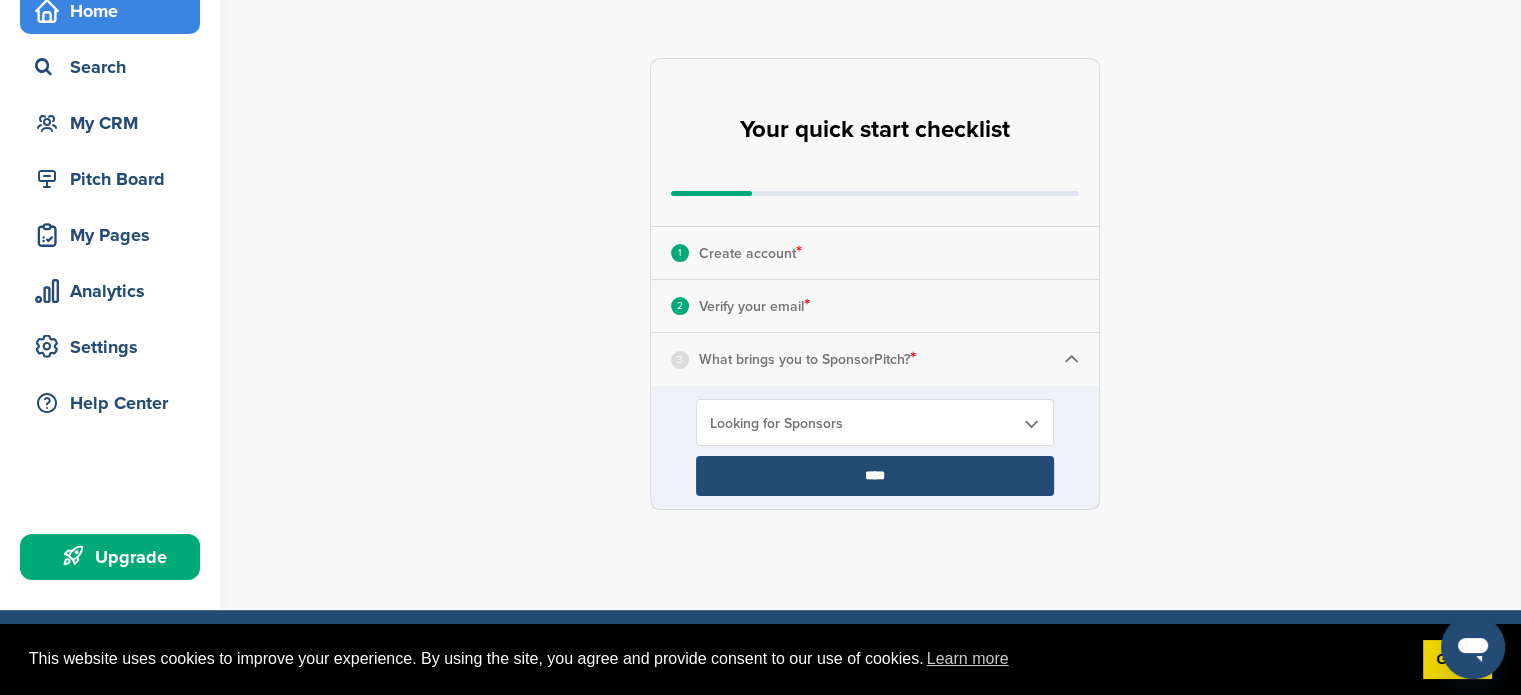 click on "****" at bounding box center (875, 476) 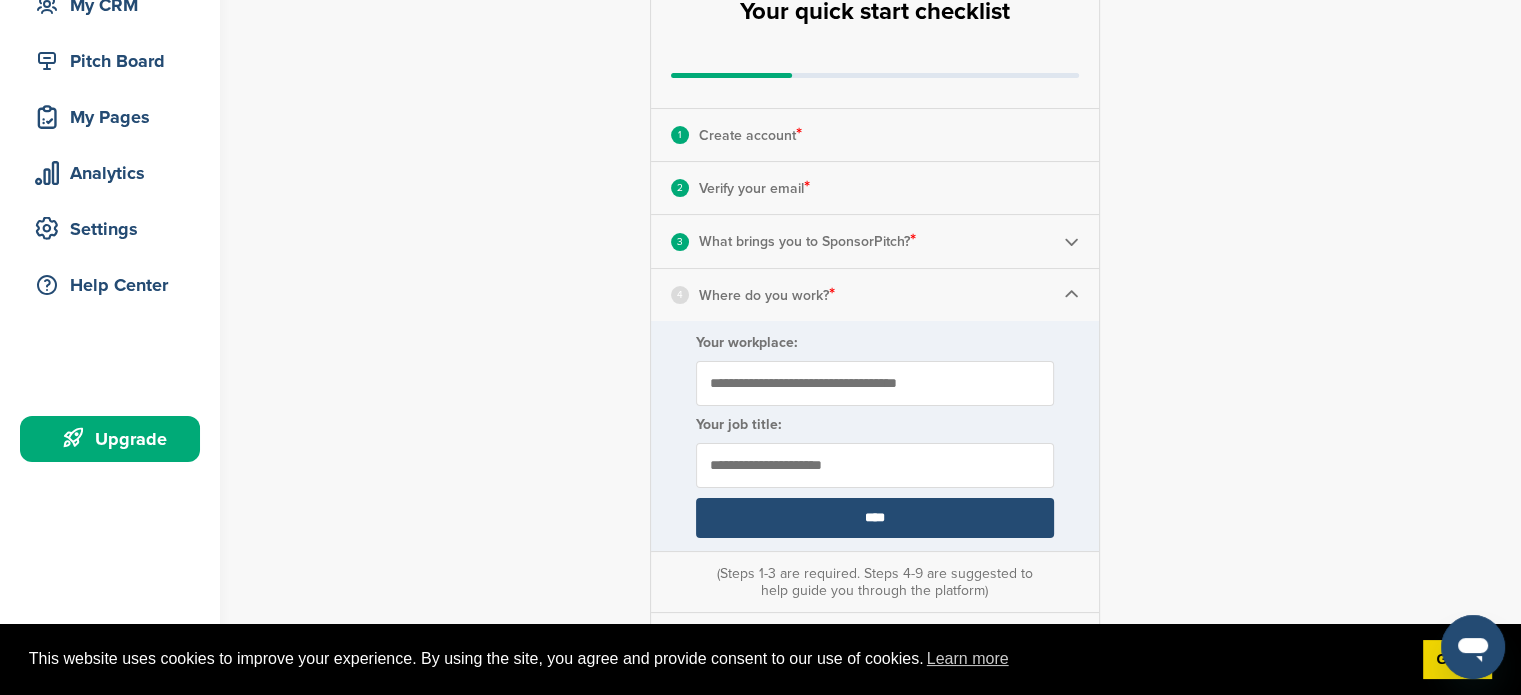 scroll, scrollTop: 300, scrollLeft: 0, axis: vertical 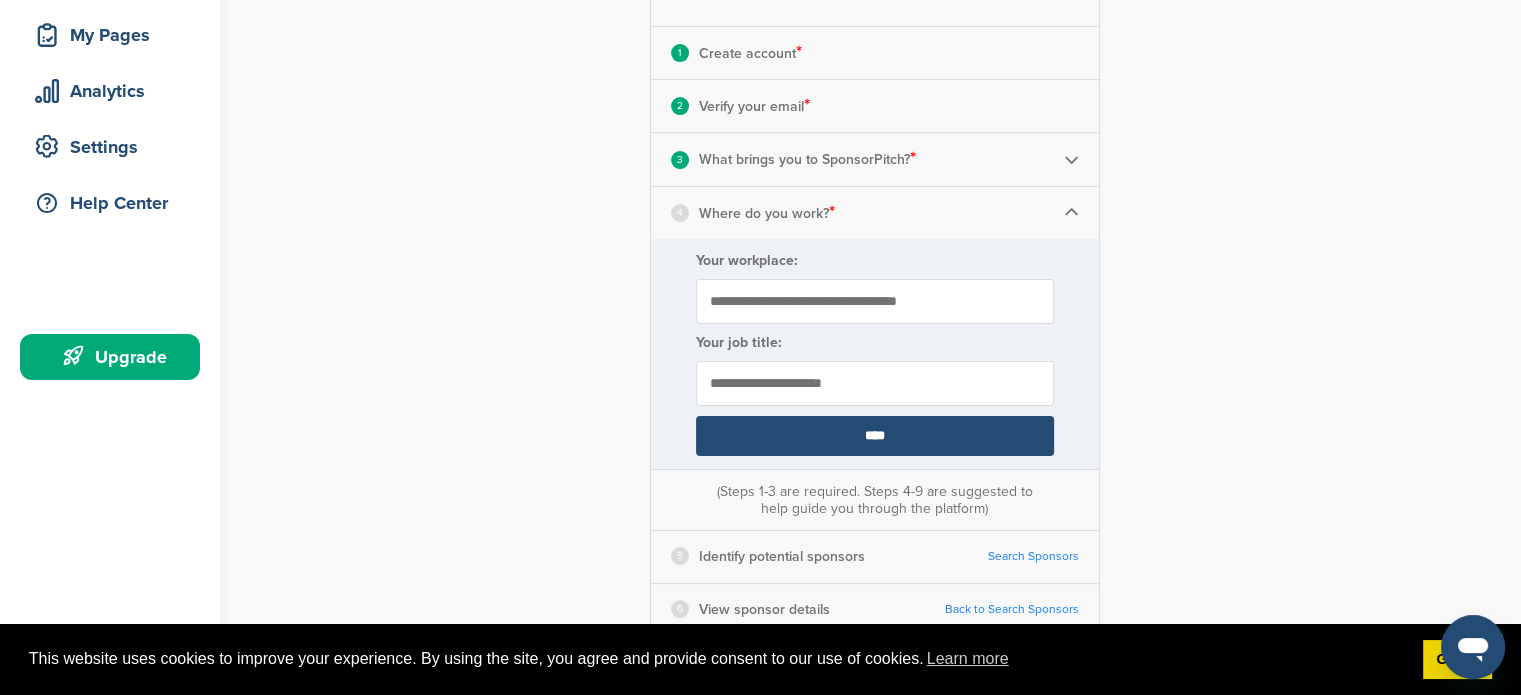 click on "Your workplace:" at bounding box center (875, 301) 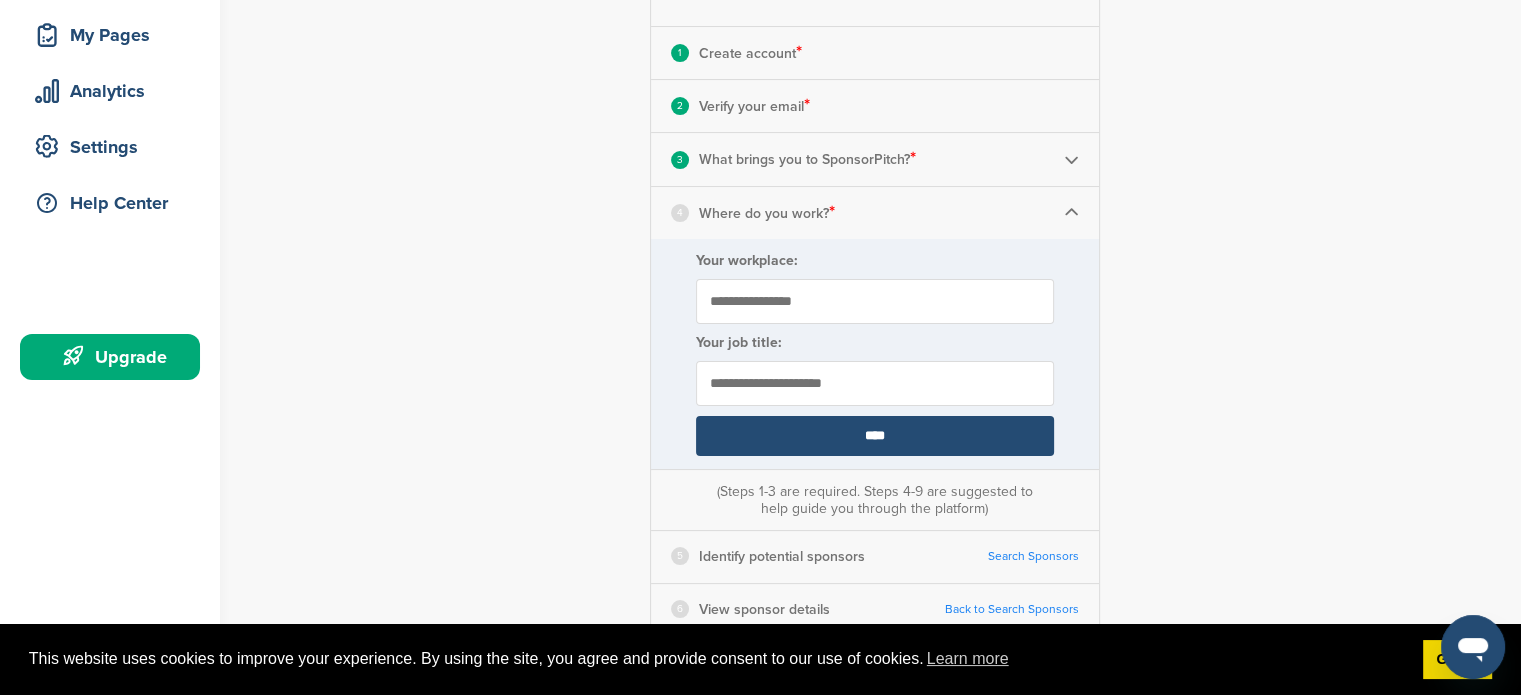 click on "**********" at bounding box center [875, 301] 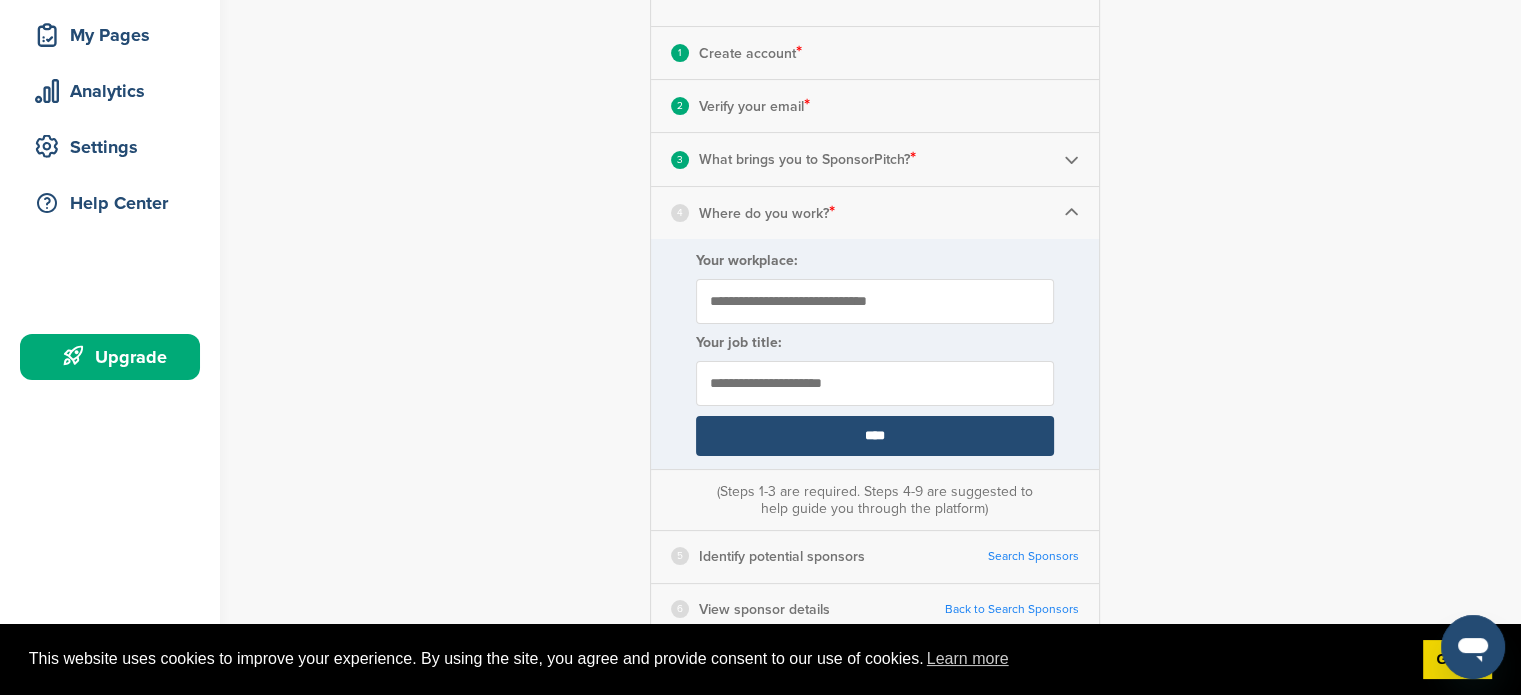 type on "**********" 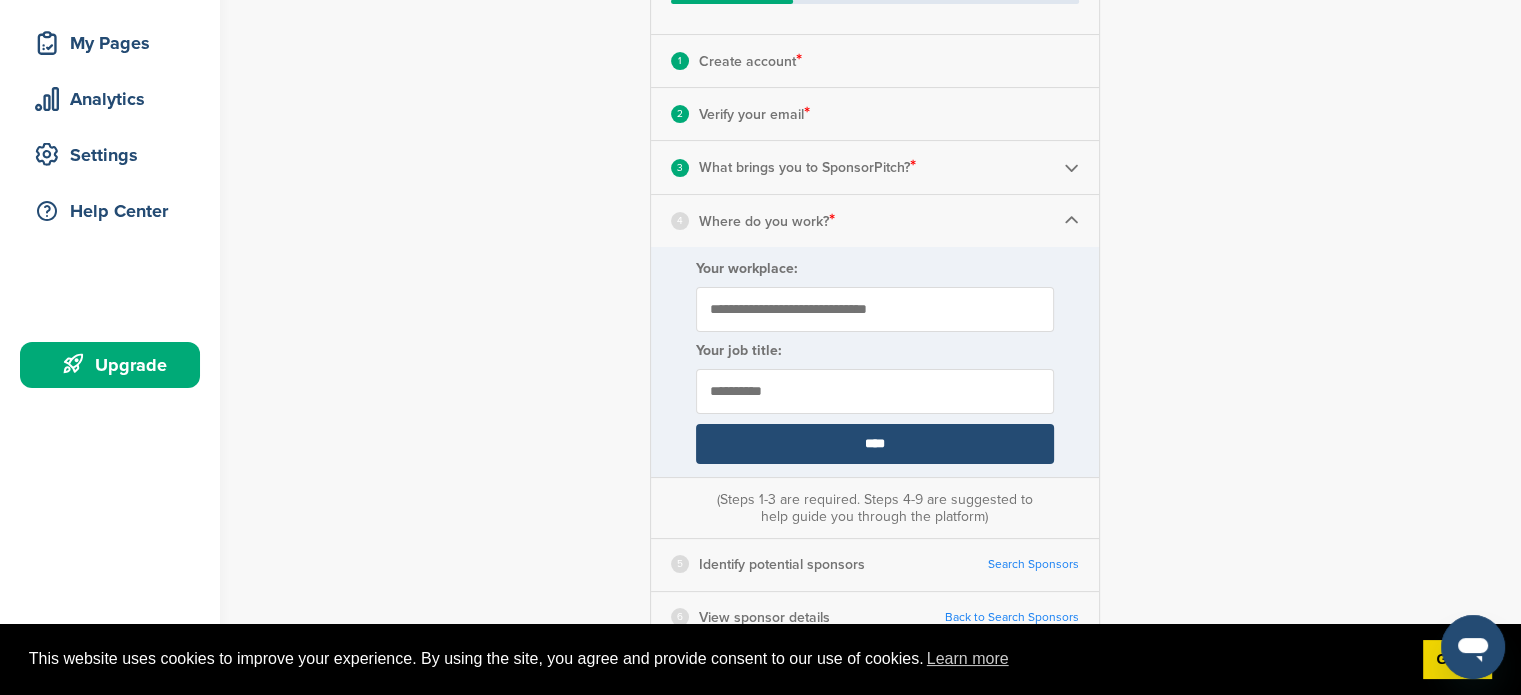 scroll, scrollTop: 300, scrollLeft: 0, axis: vertical 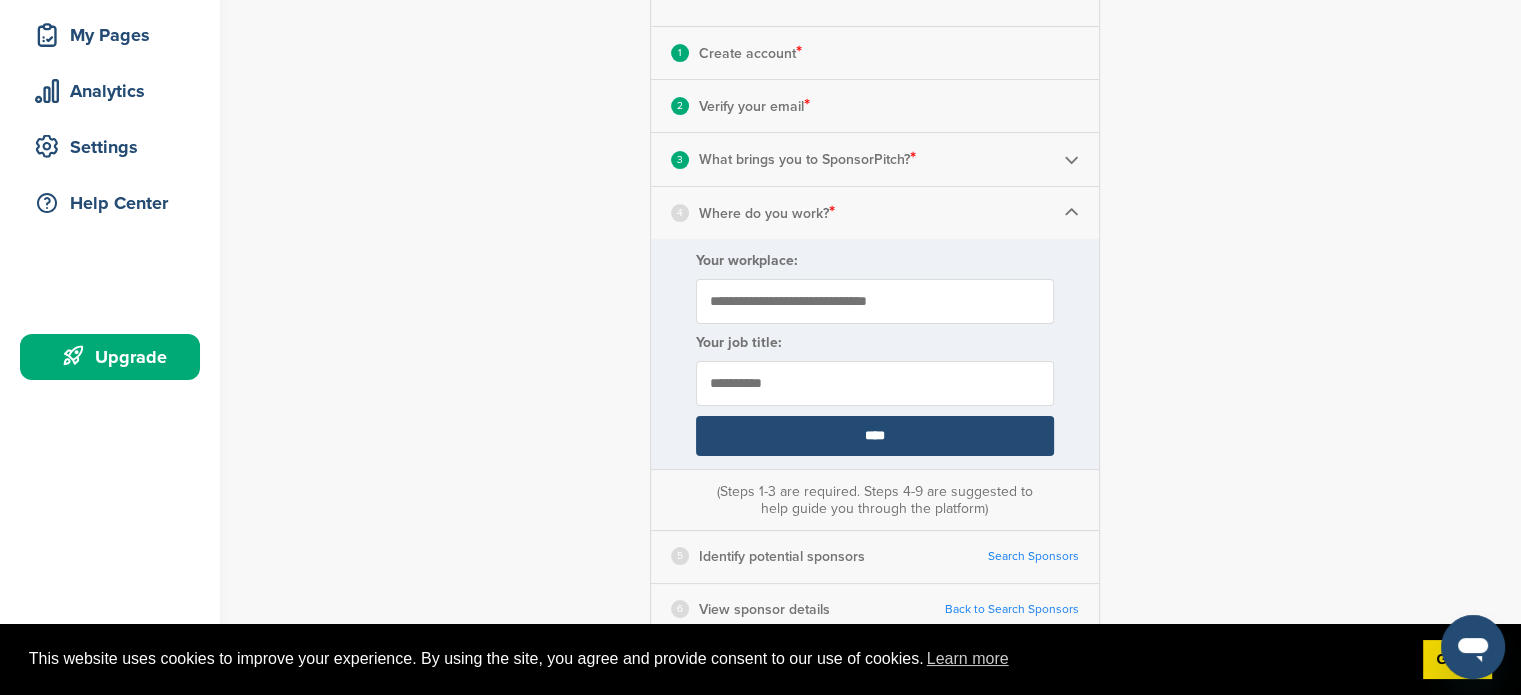 type on "**********" 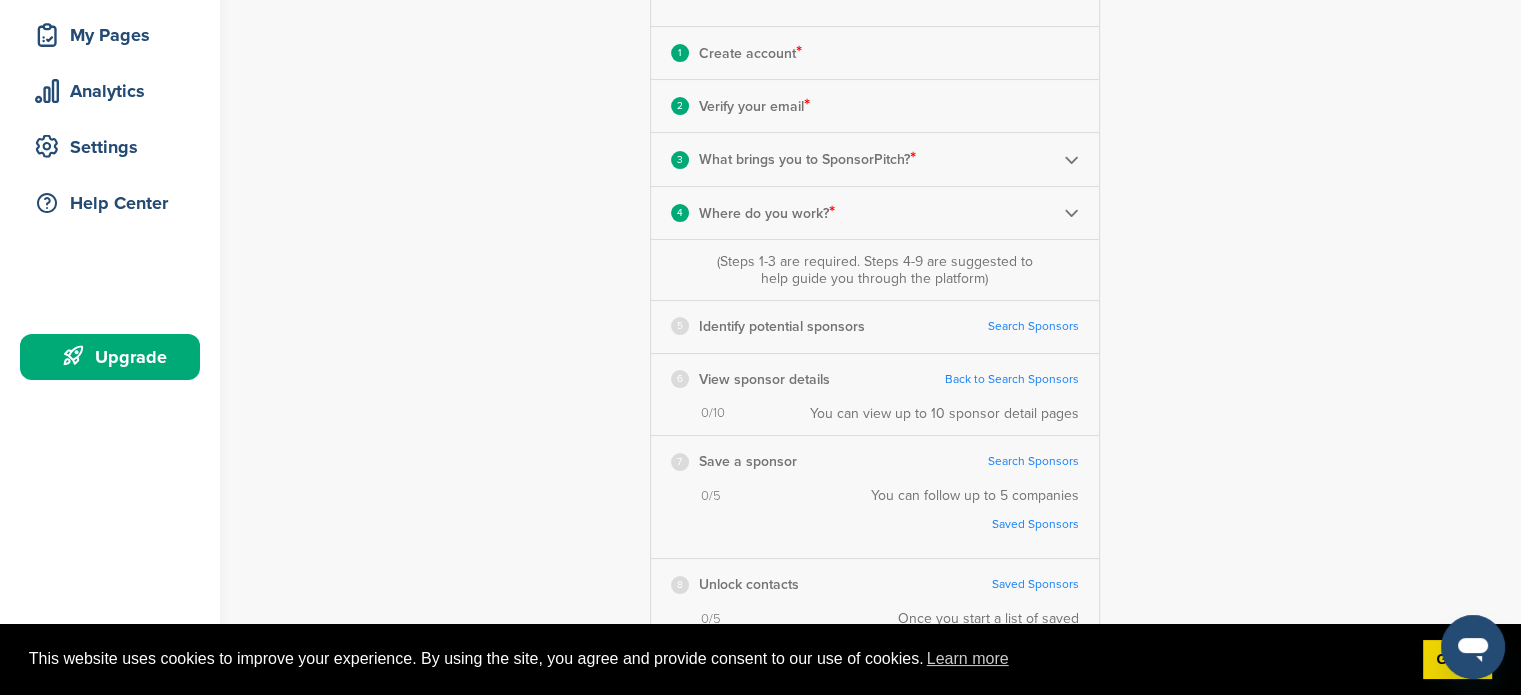 click on "Home
Search
My CRM
Pitch Board
My Pages
Analytics
Settings
Help Center
Upgrade" at bounding box center [110, 322] 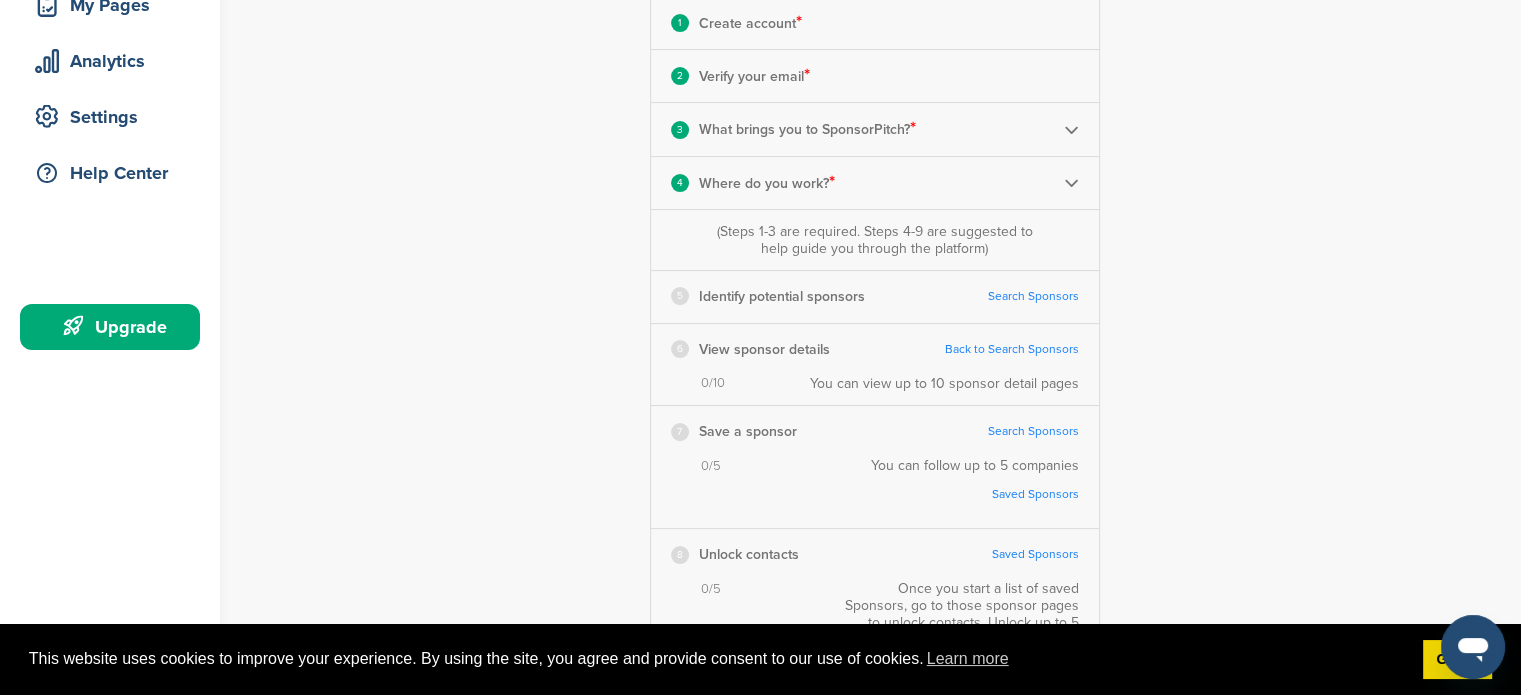scroll, scrollTop: 300, scrollLeft: 0, axis: vertical 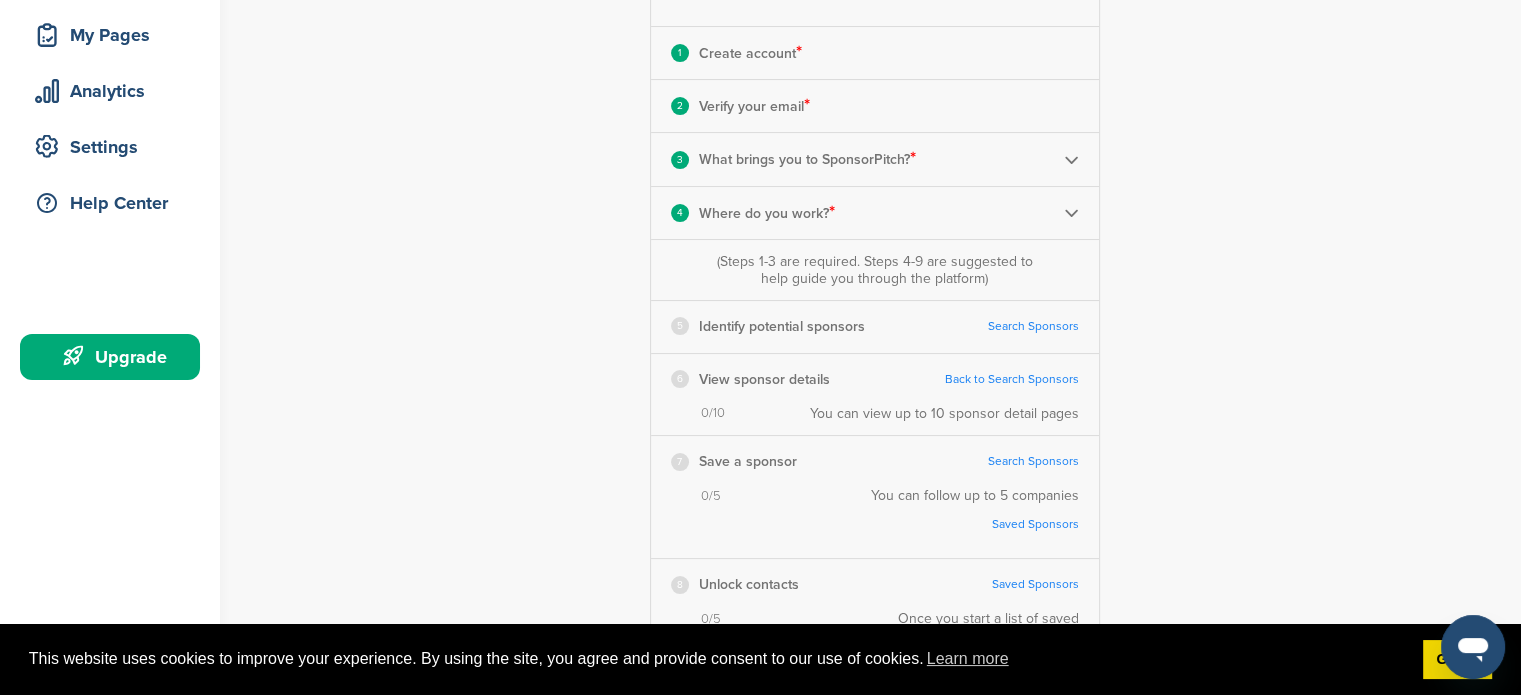 click on "Search Sponsors" at bounding box center (1033, 326) 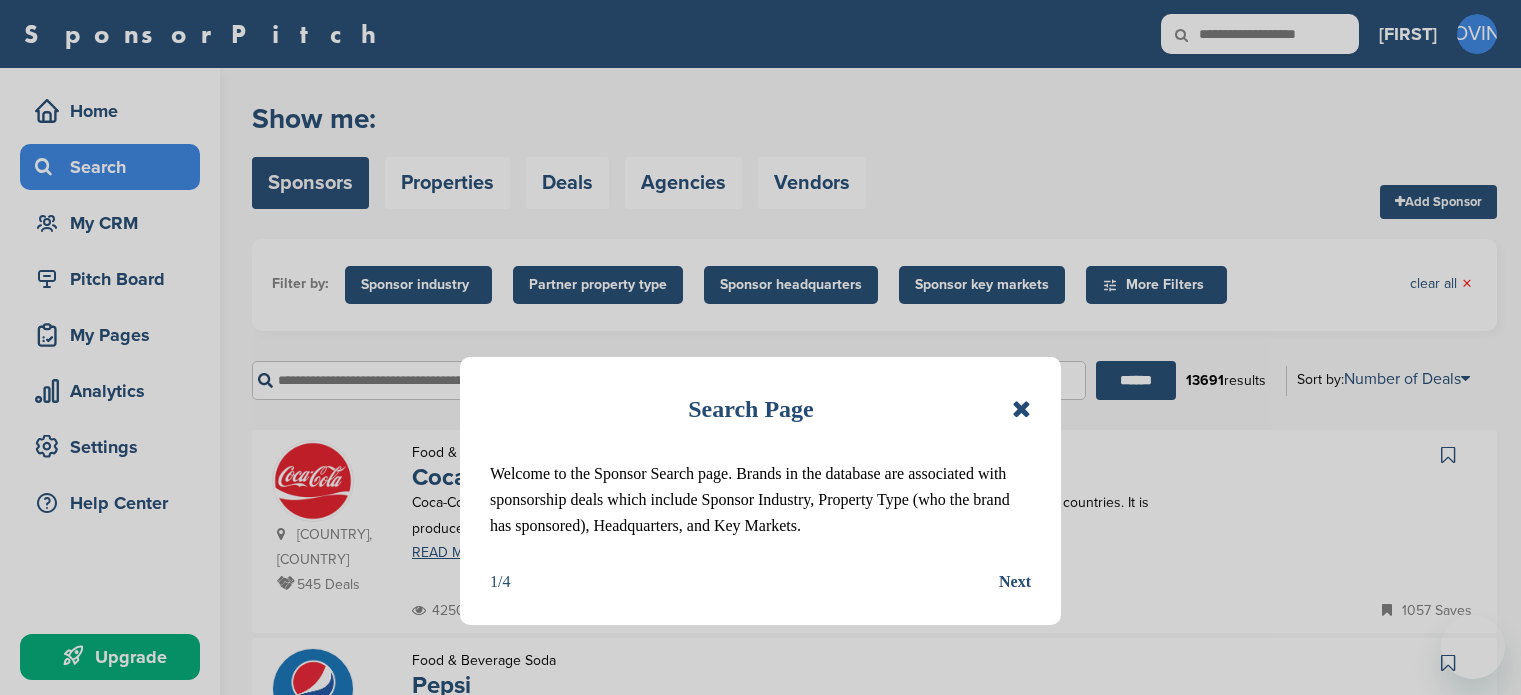 scroll, scrollTop: 0, scrollLeft: 0, axis: both 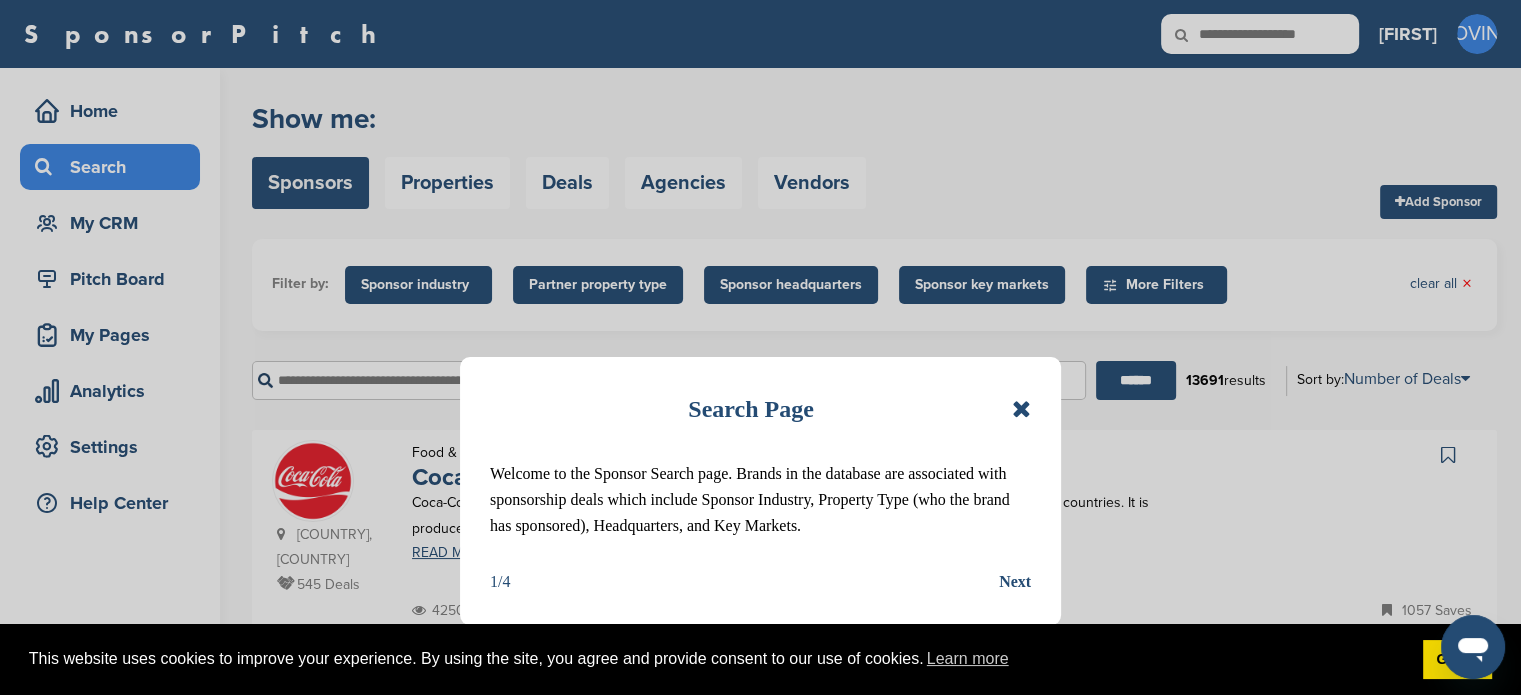 click at bounding box center [1021, 409] 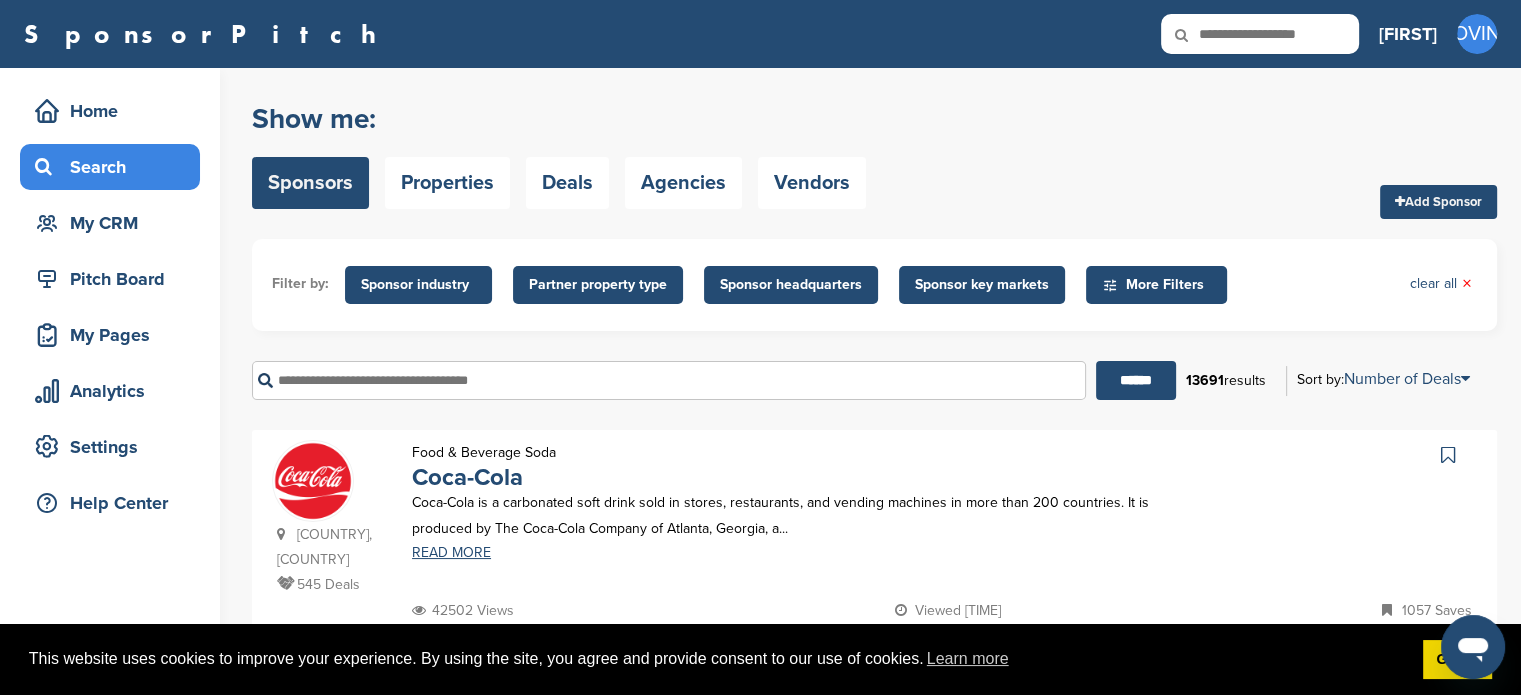 drag, startPoint x: 1431, startPoint y: 7, endPoint x: 1172, endPoint y: 110, distance: 278.72925 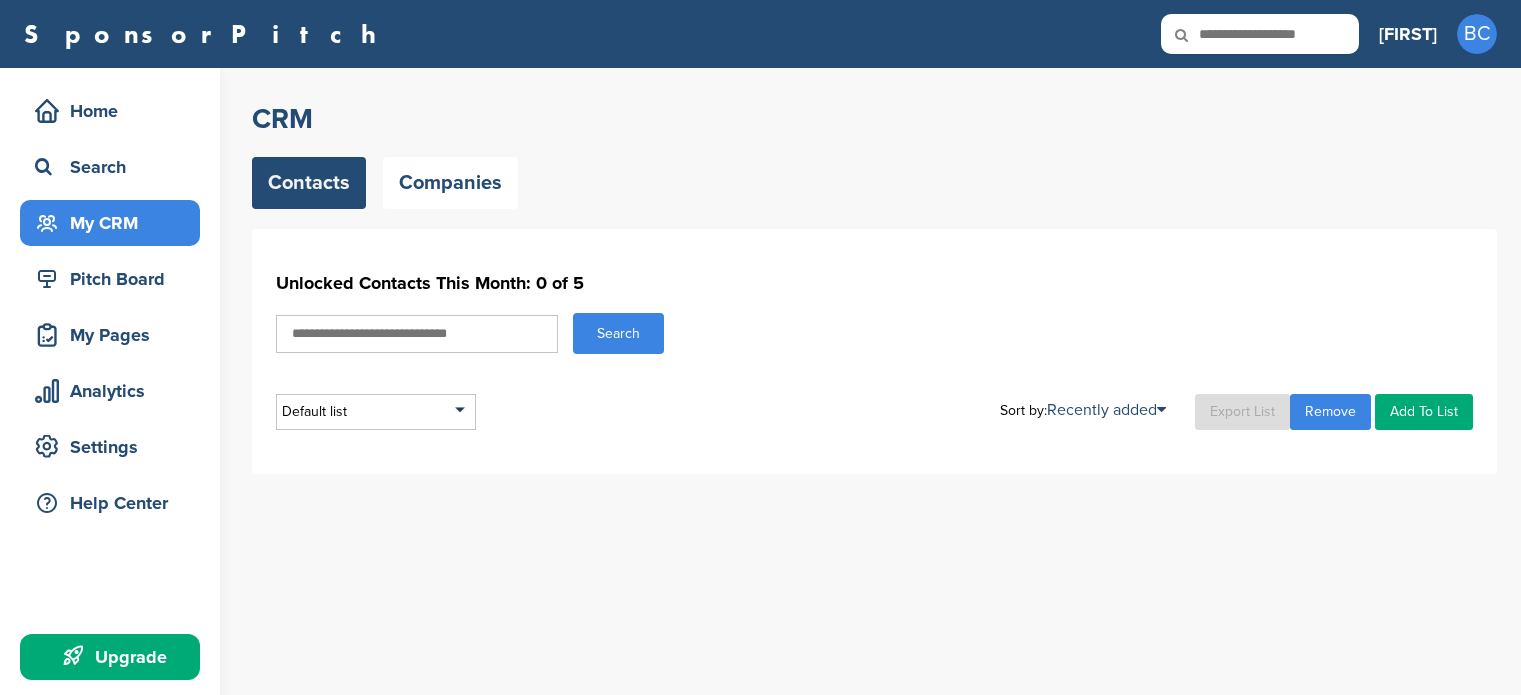 scroll, scrollTop: 0, scrollLeft: 0, axis: both 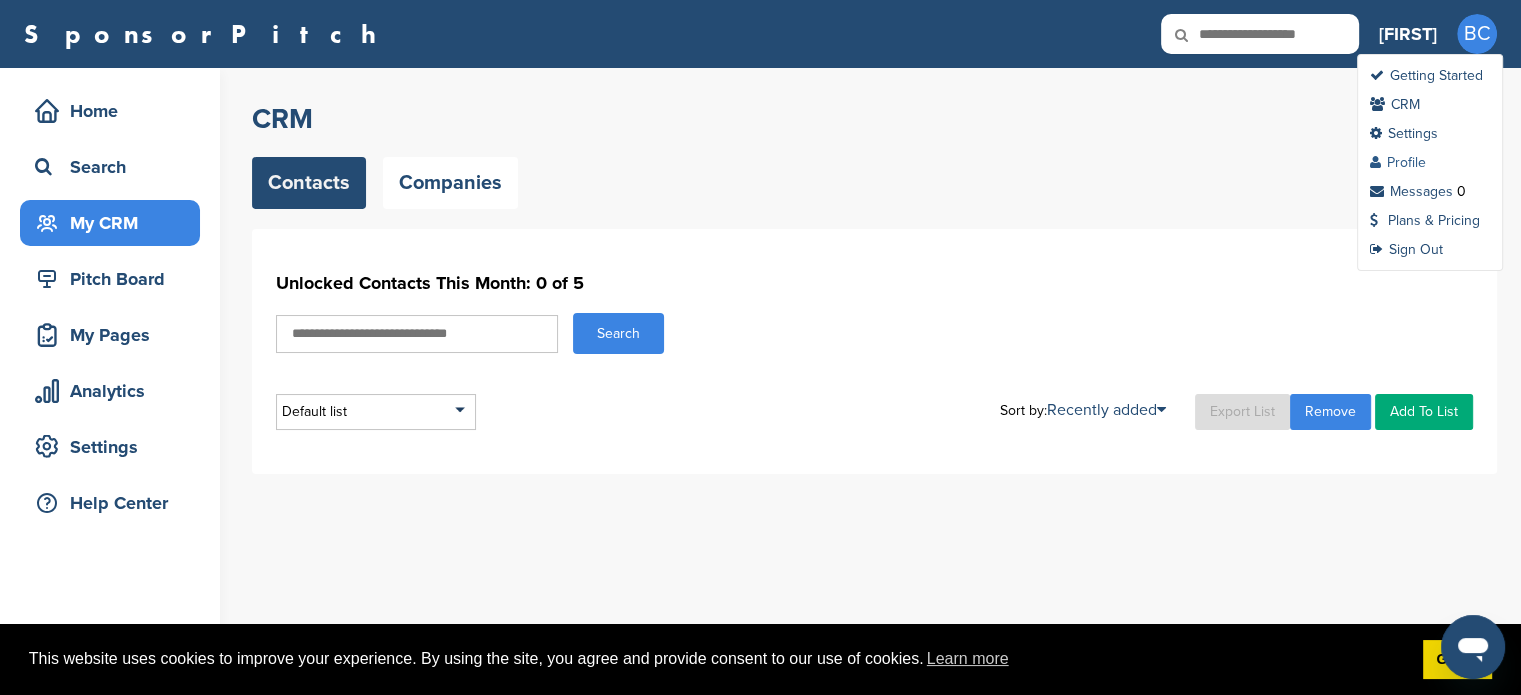 click on "Profile" at bounding box center [1398, 162] 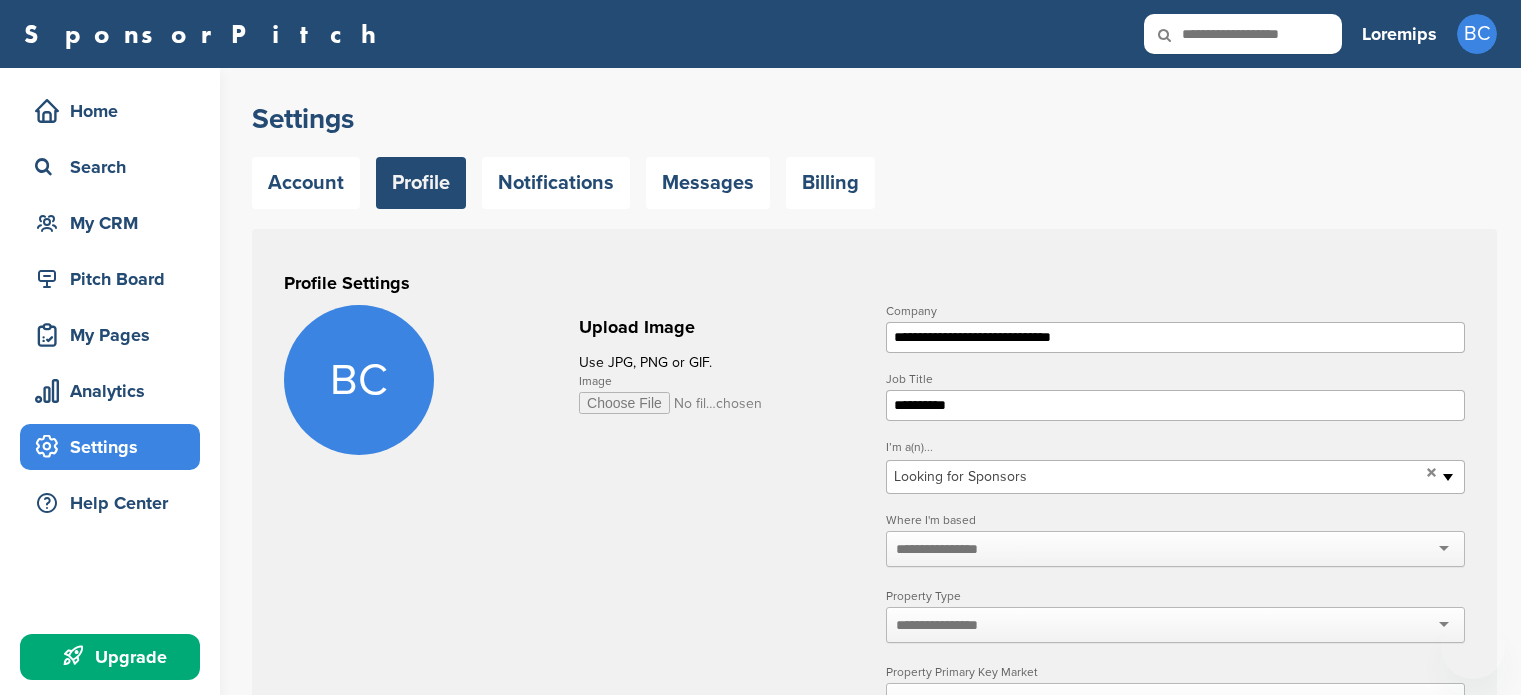 scroll, scrollTop: 0, scrollLeft: 0, axis: both 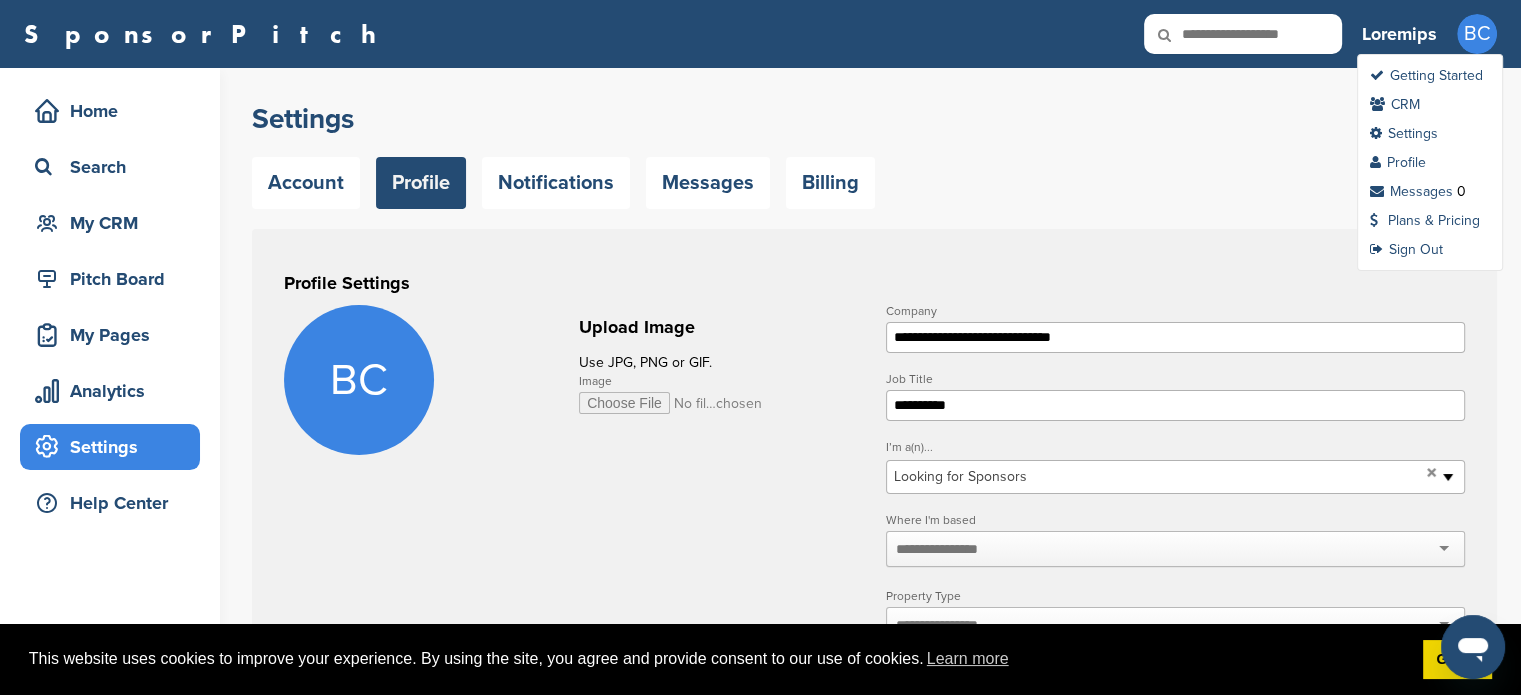 click on "BC" at bounding box center (1477, 34) 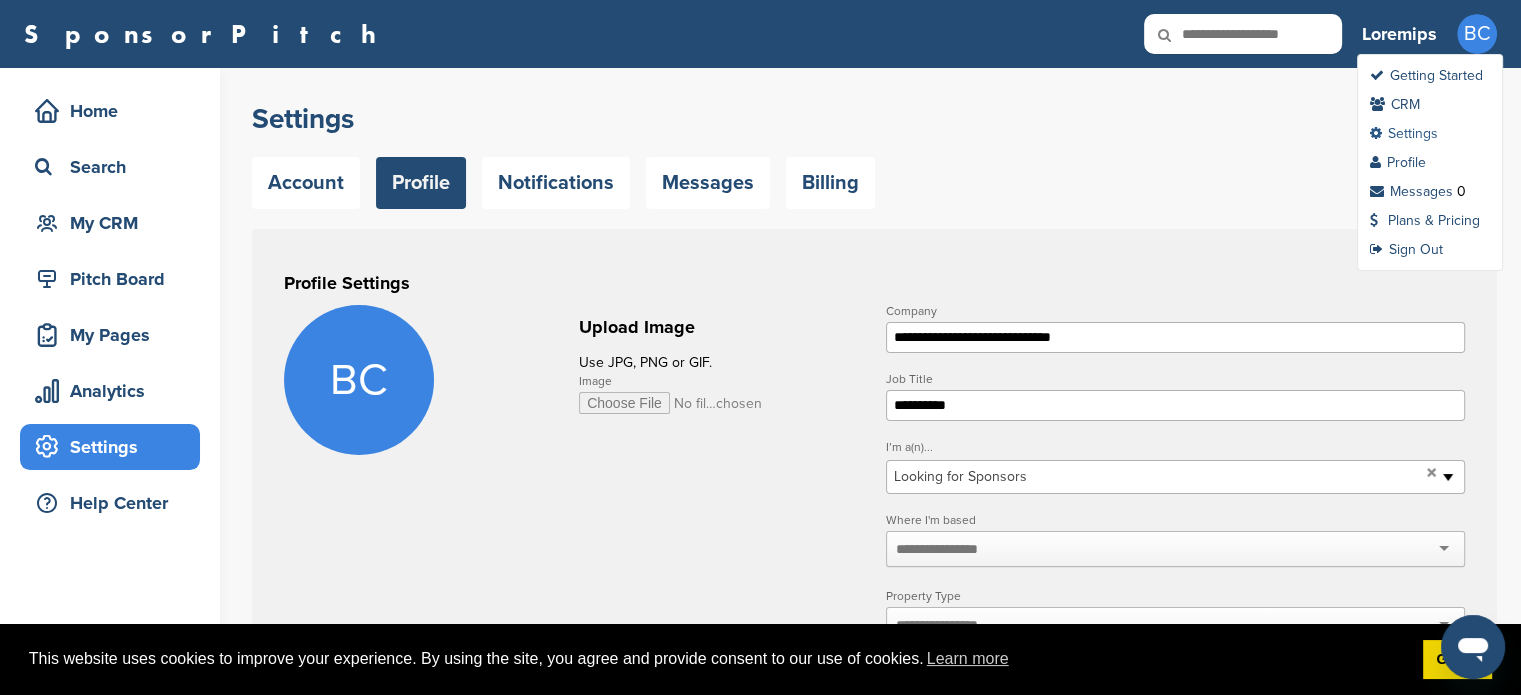 click on "Settings" at bounding box center (1404, 133) 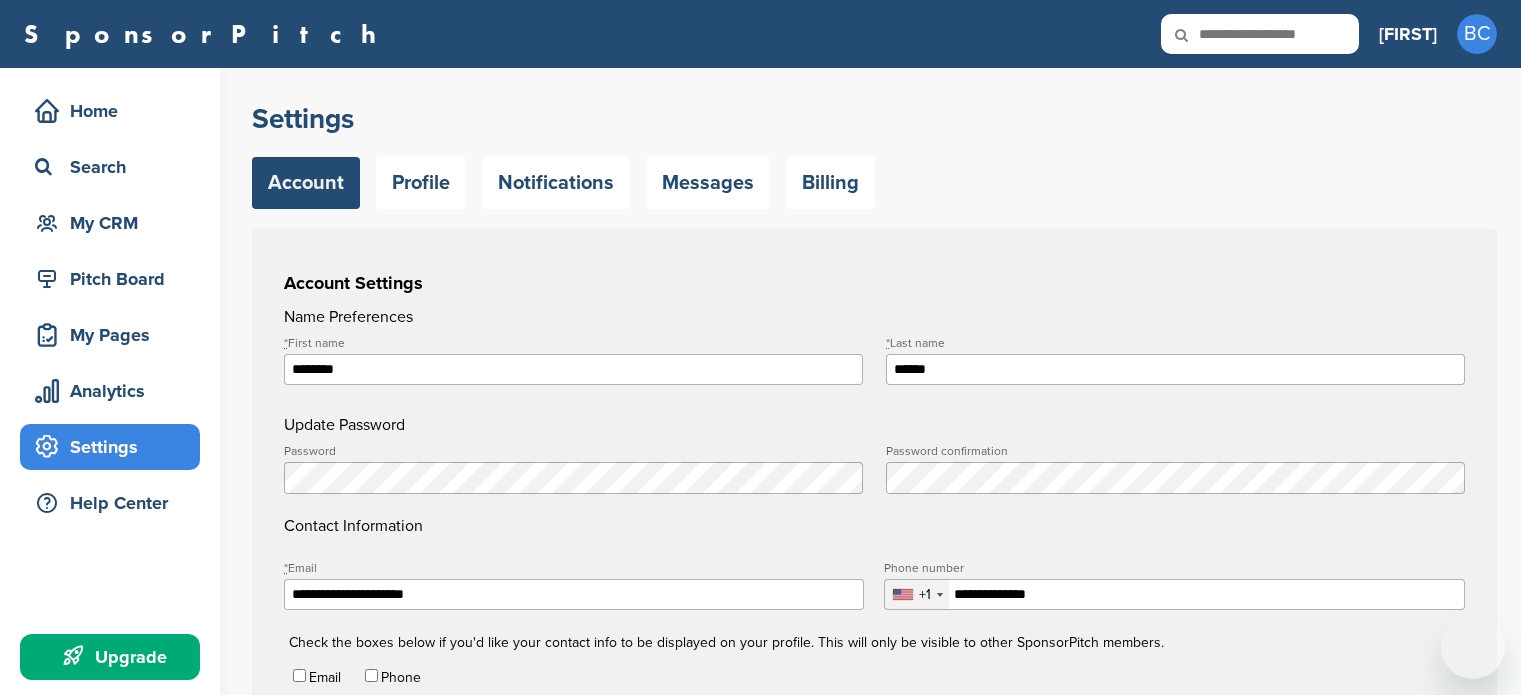 scroll, scrollTop: 0, scrollLeft: 0, axis: both 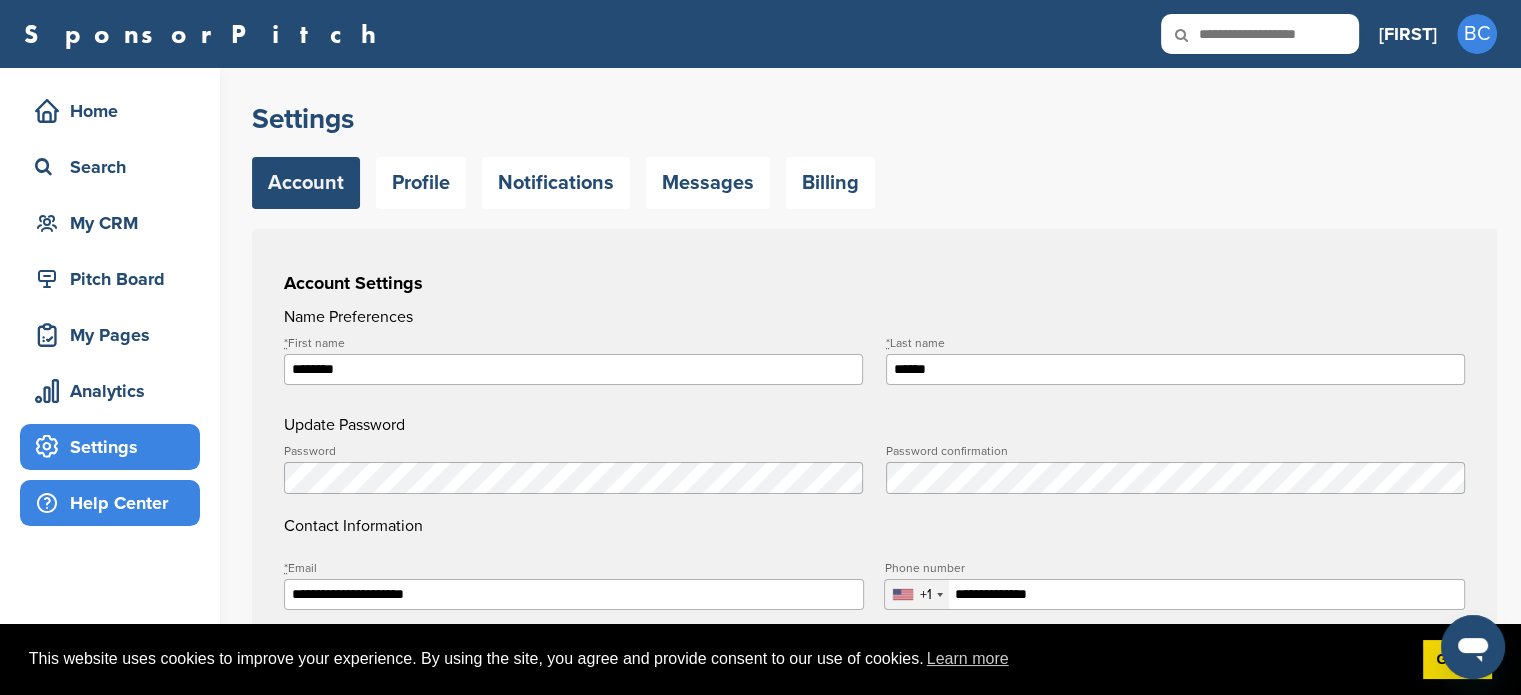 click on "Help Center" at bounding box center [115, 503] 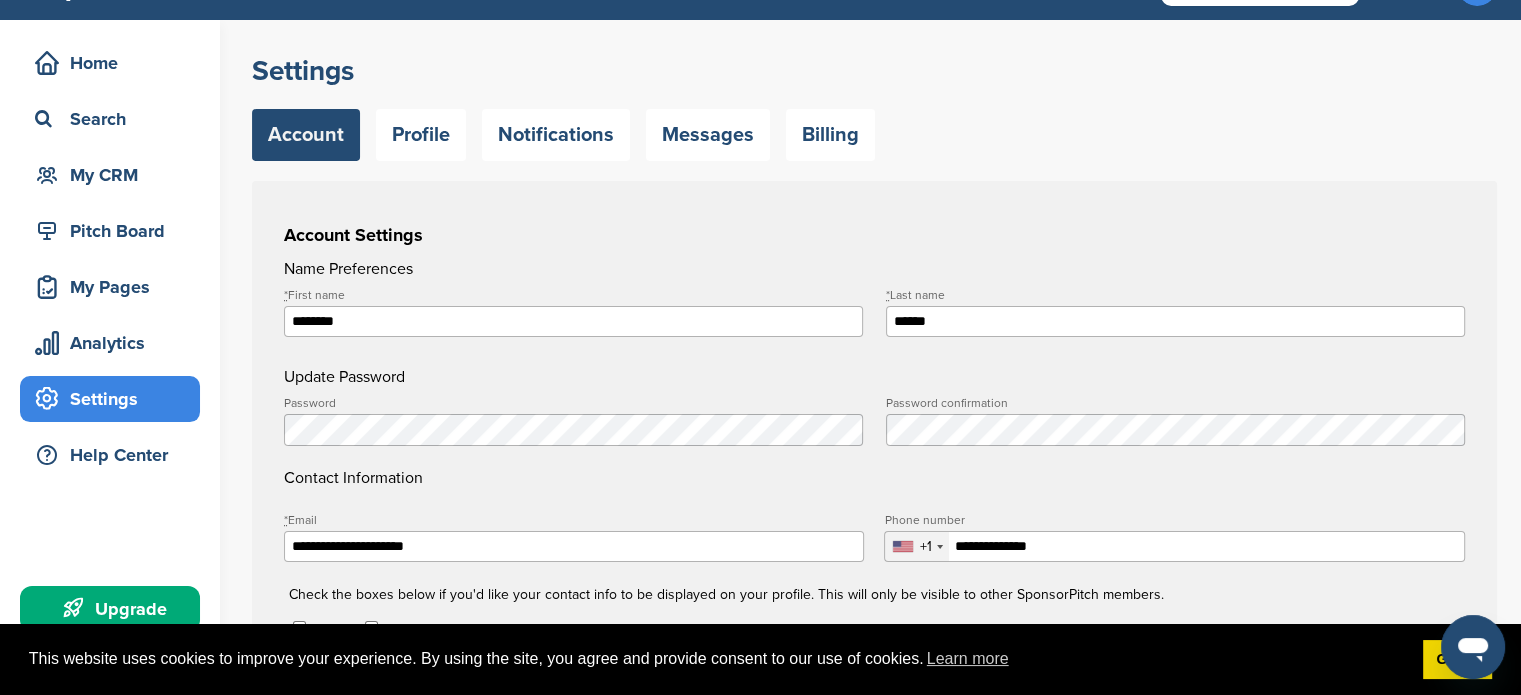 scroll, scrollTop: 0, scrollLeft: 0, axis: both 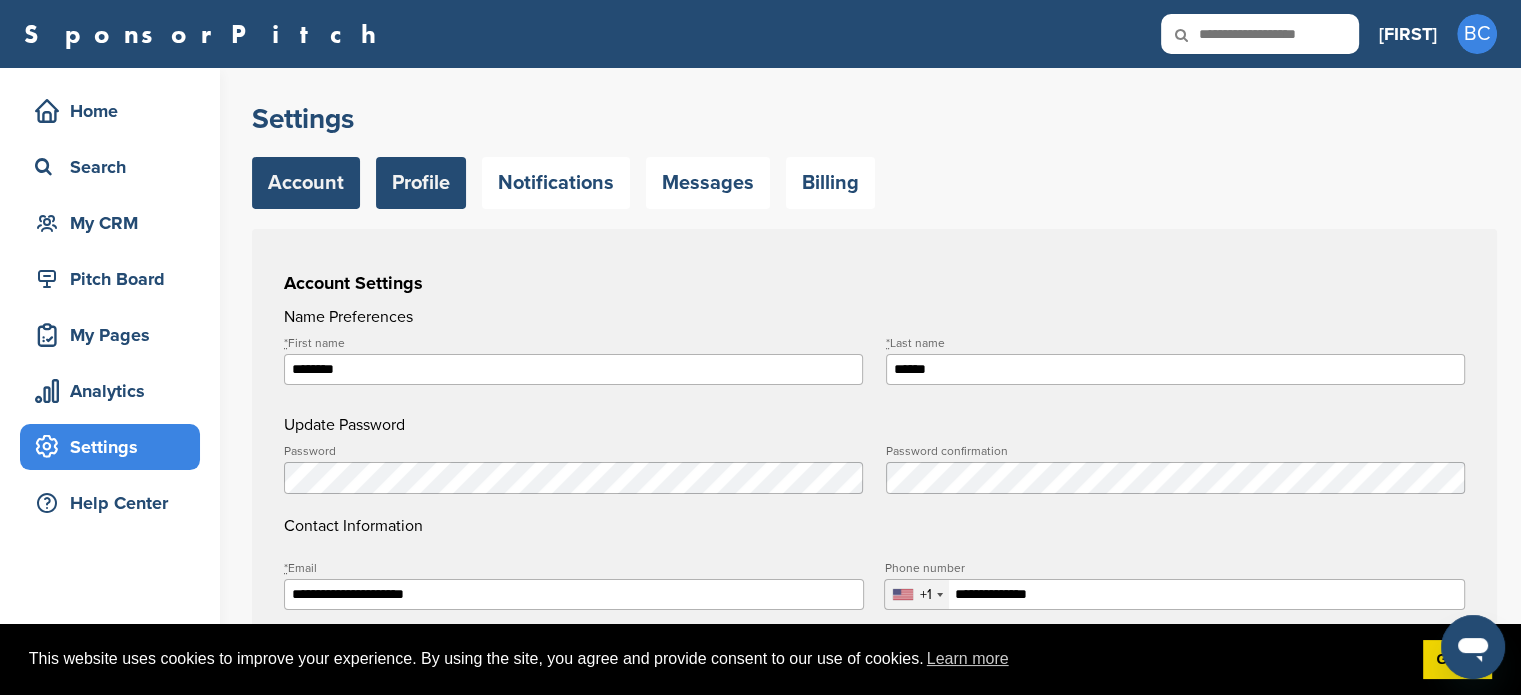 click on "Profile" at bounding box center [421, 183] 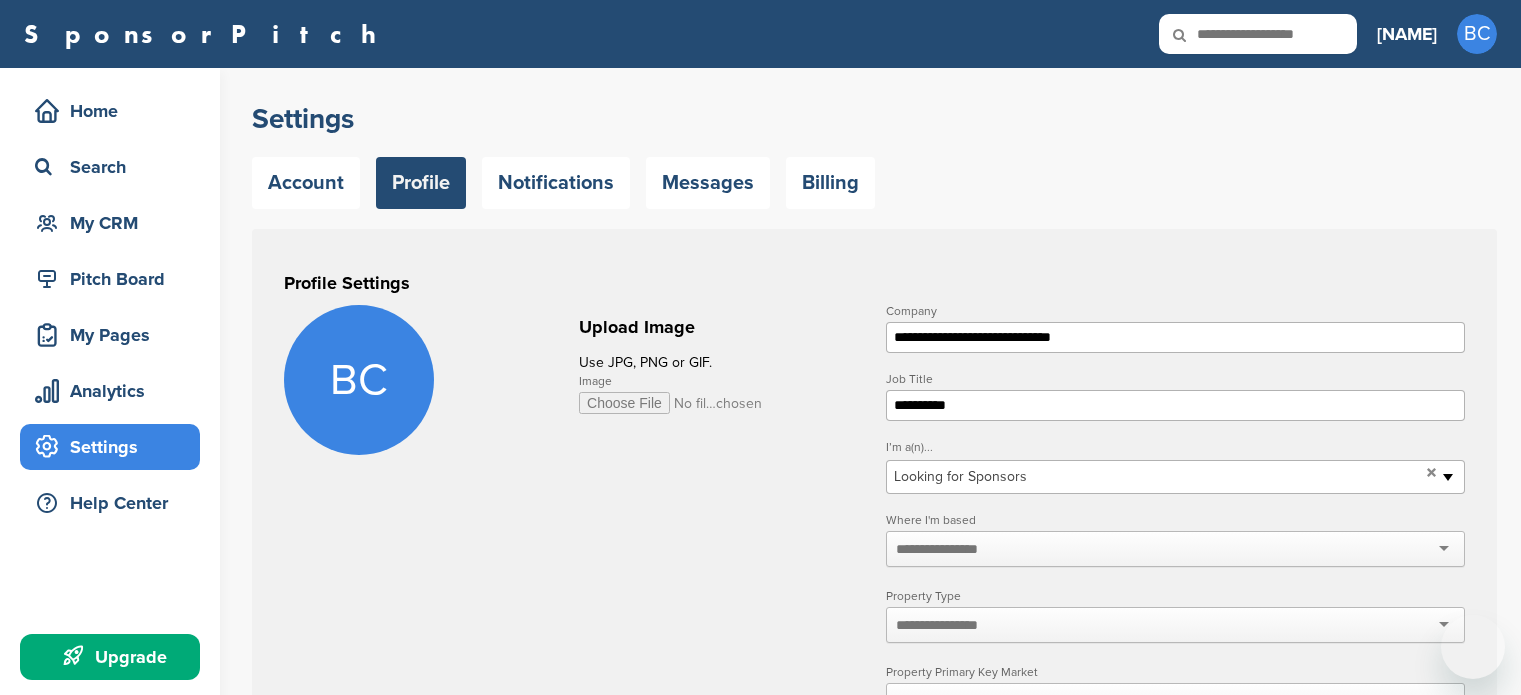 scroll, scrollTop: 0, scrollLeft: 0, axis: both 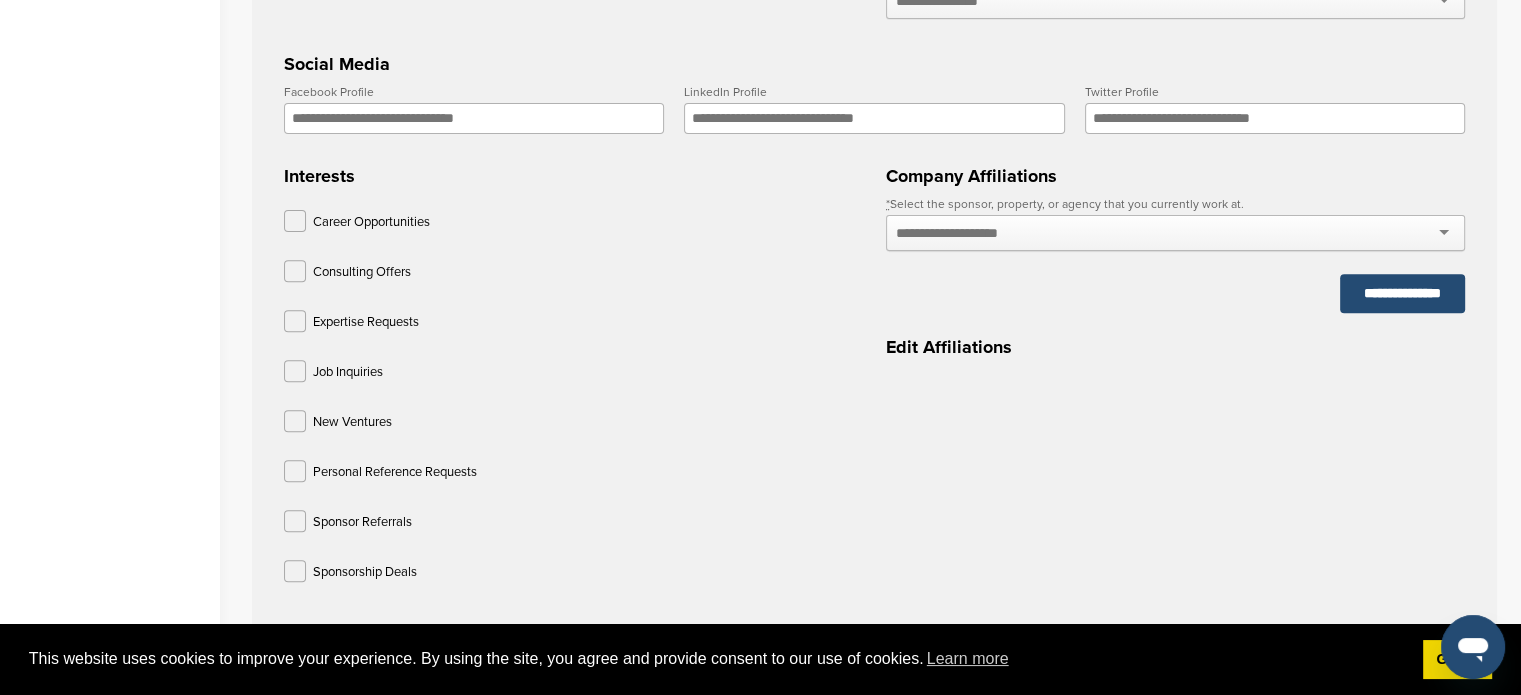 click at bounding box center [1175, 233] 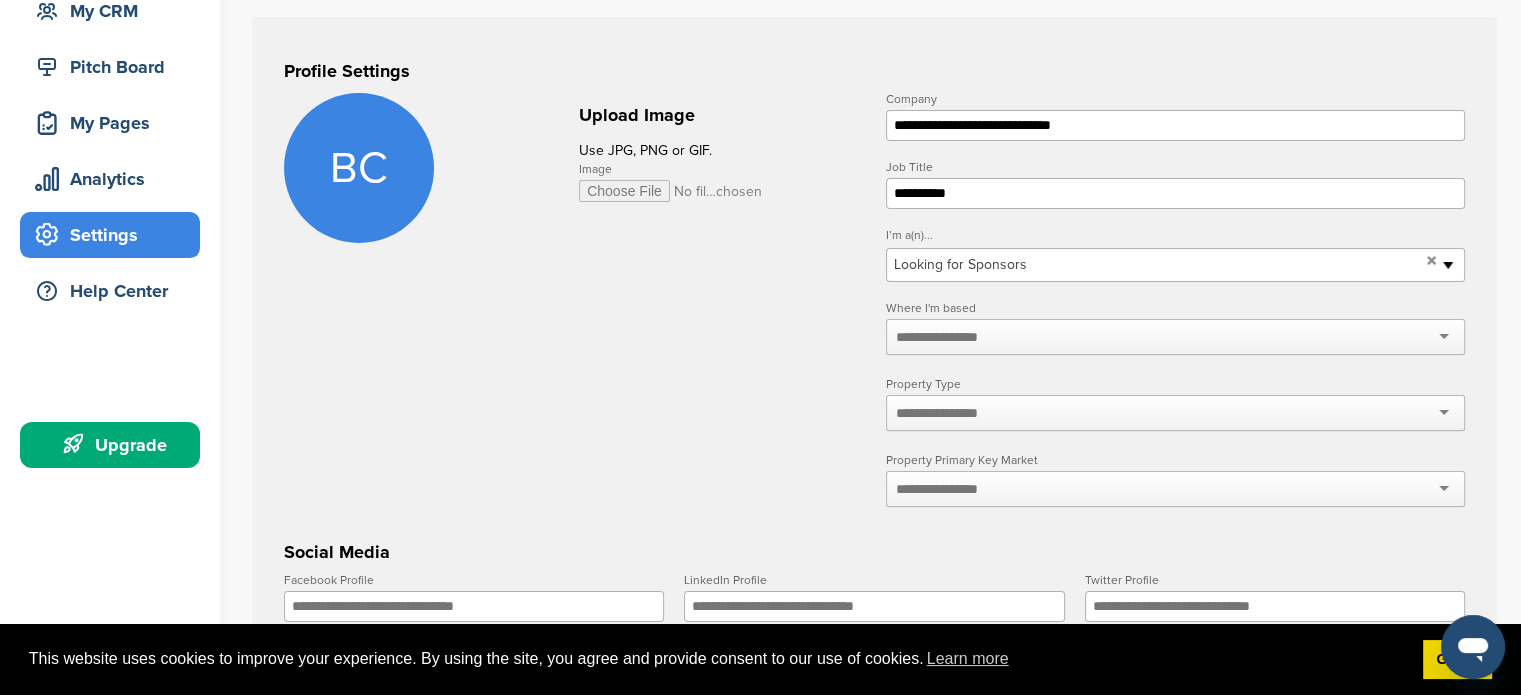 scroll, scrollTop: 200, scrollLeft: 0, axis: vertical 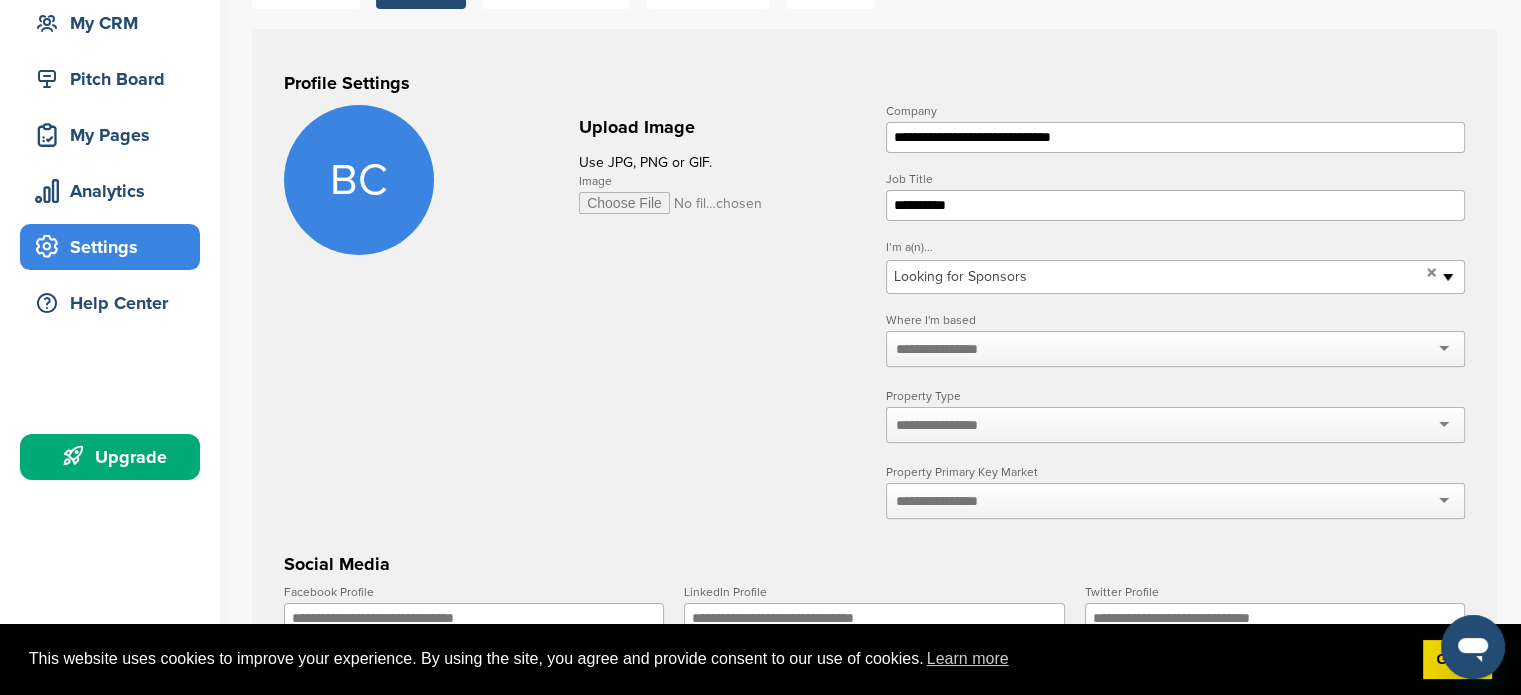 click at bounding box center [949, 349] 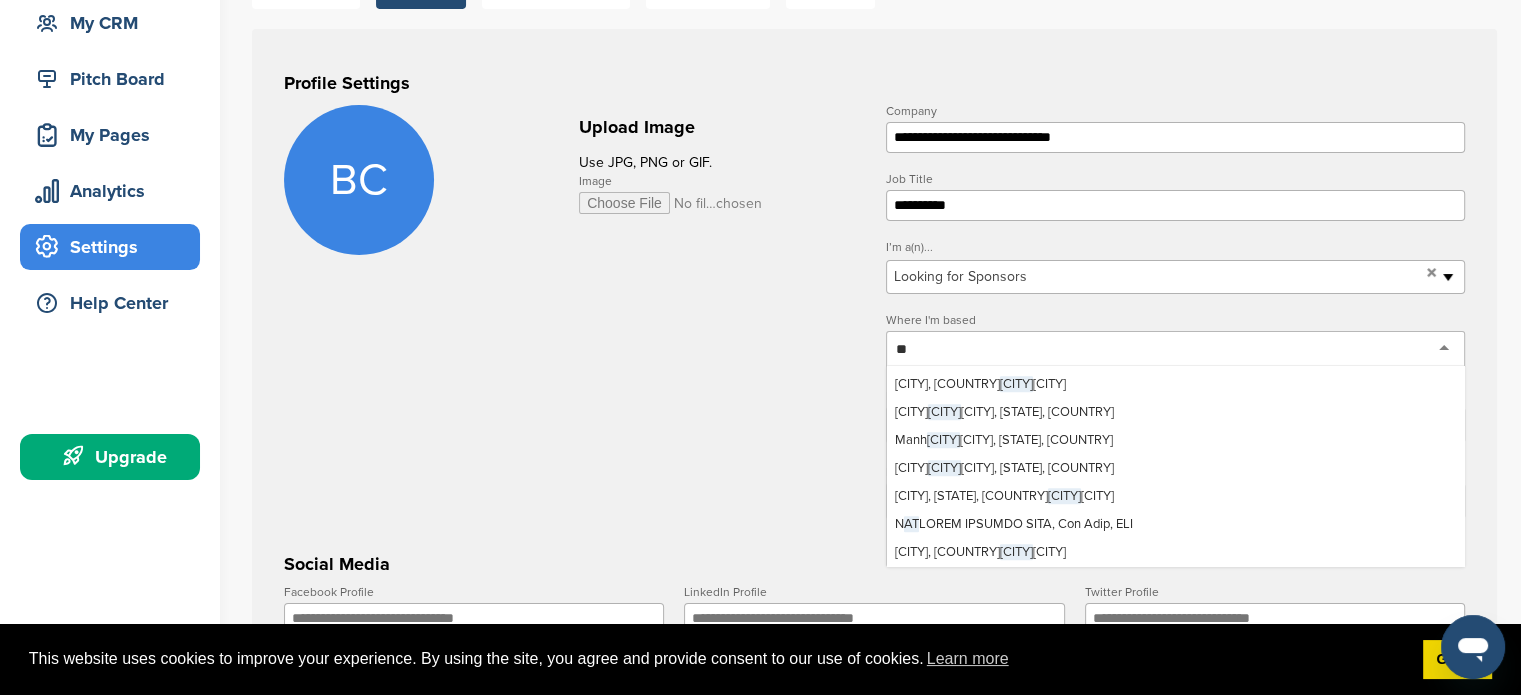 scroll, scrollTop: 0, scrollLeft: 0, axis: both 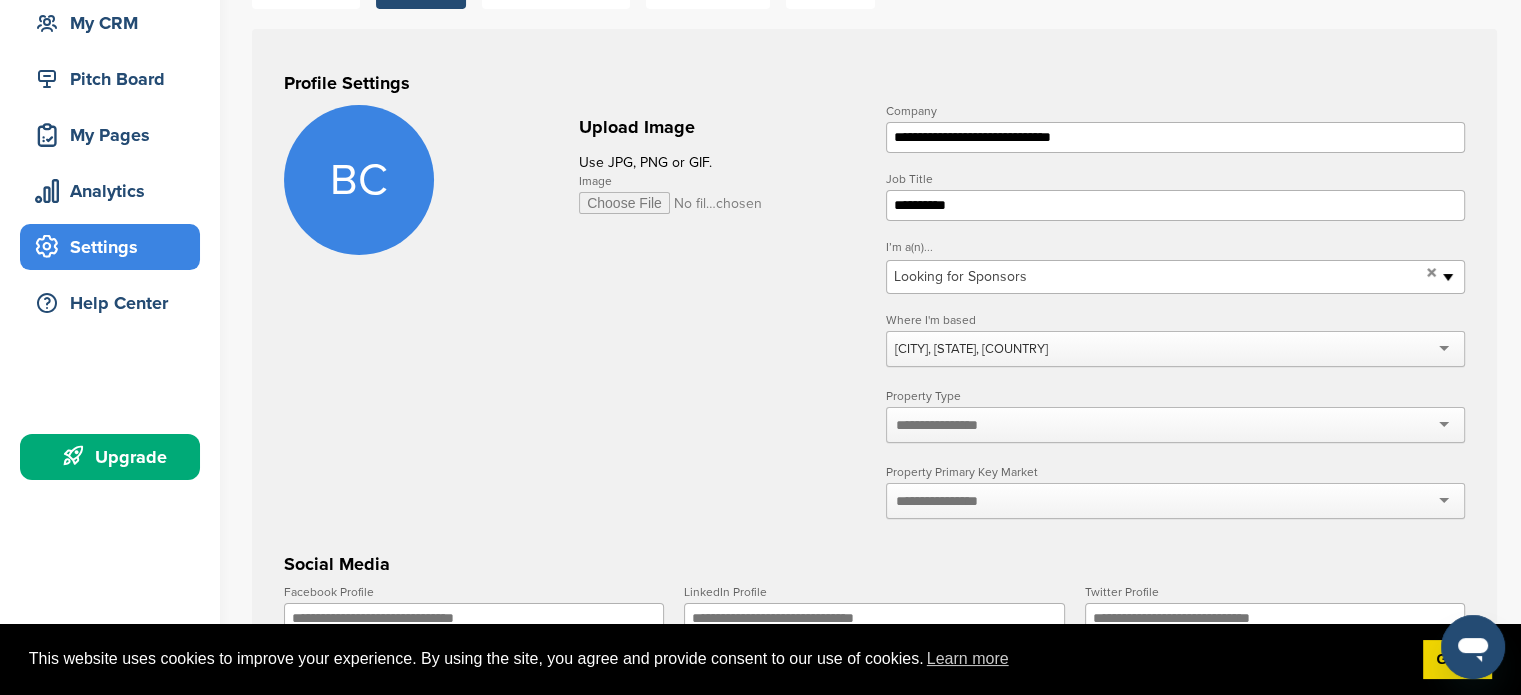 click at bounding box center [949, 425] 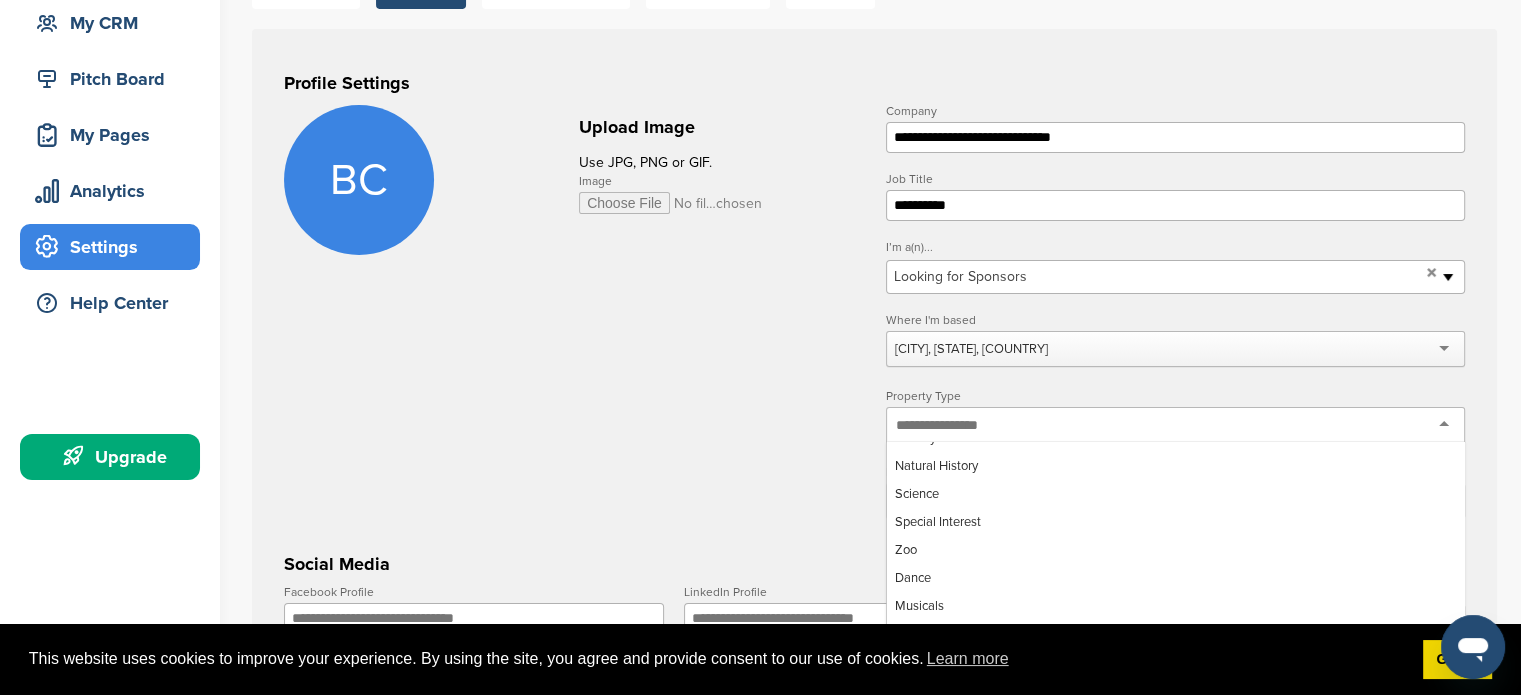 scroll, scrollTop: 200, scrollLeft: 0, axis: vertical 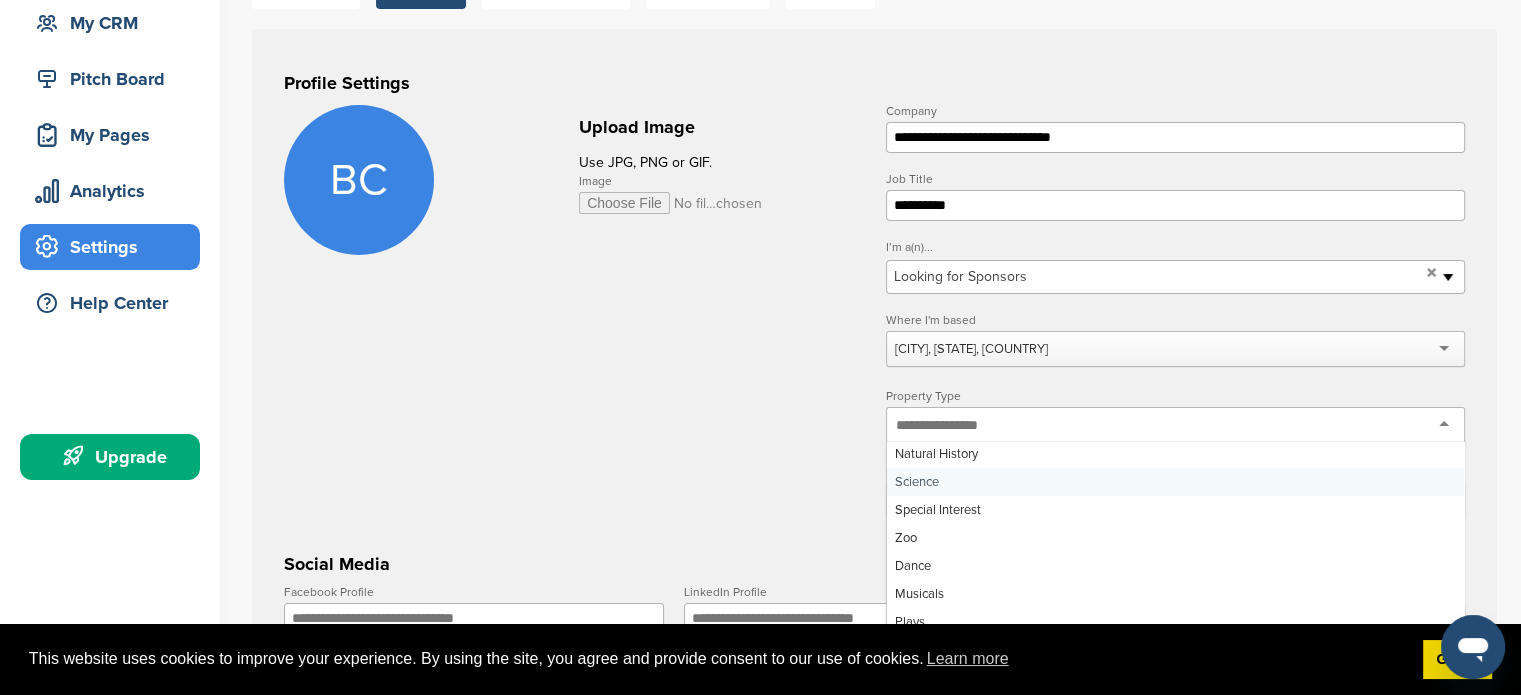 click on "**********" at bounding box center [874, 607] 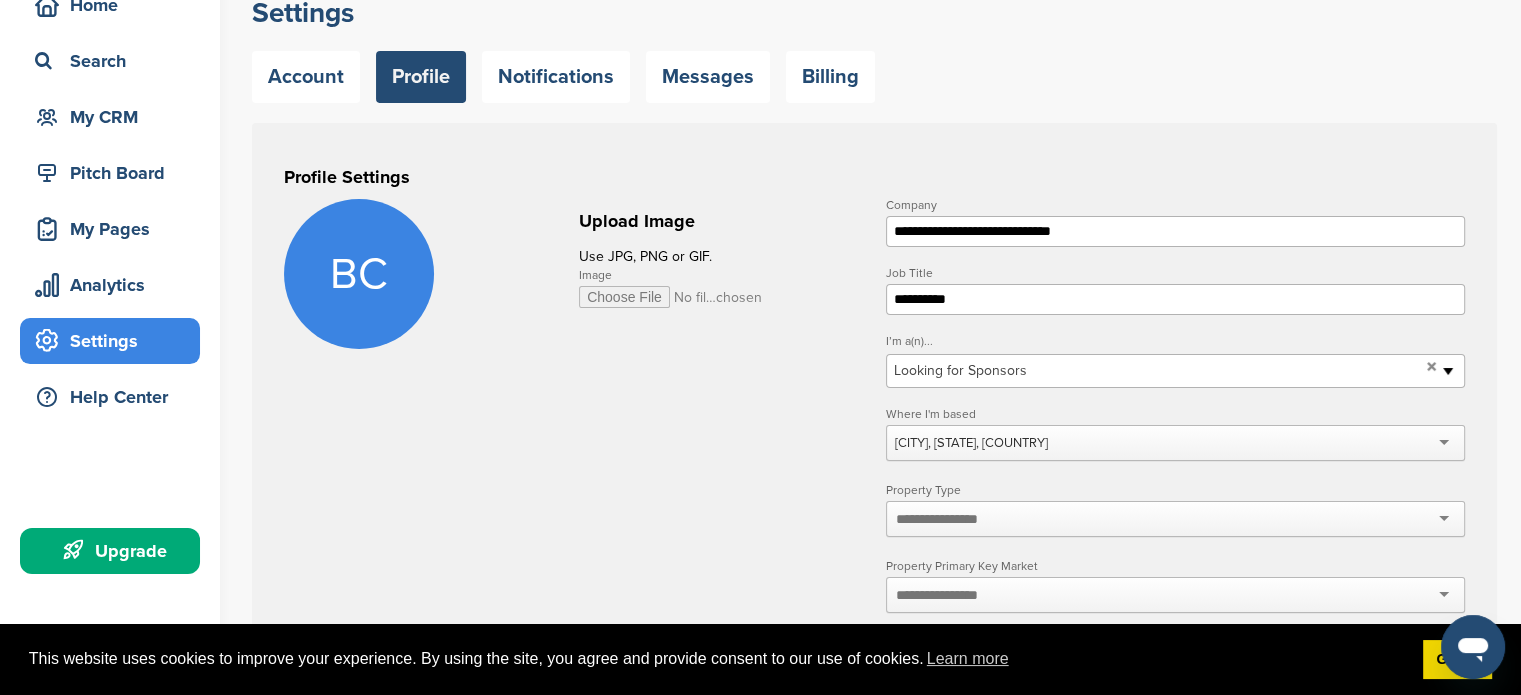 scroll, scrollTop: 0, scrollLeft: 0, axis: both 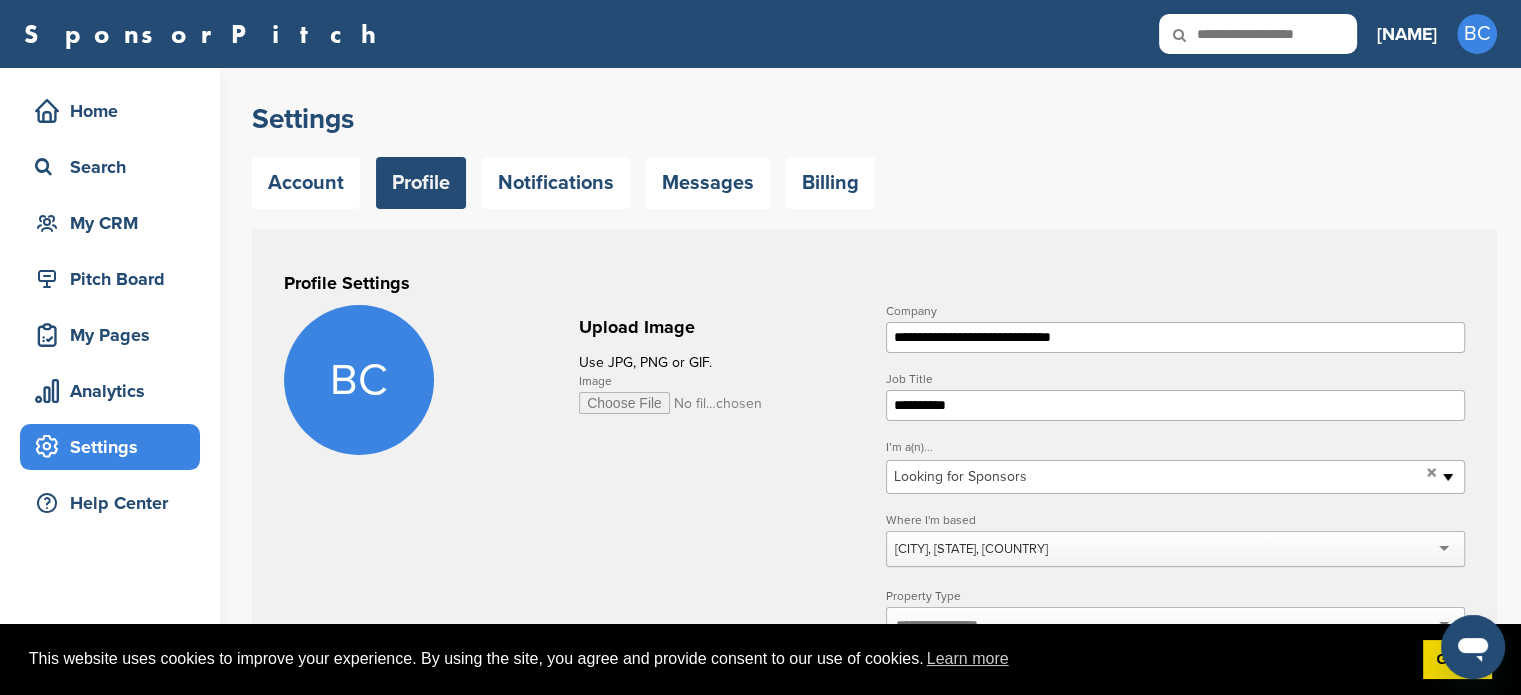 click on "Settings" at bounding box center [115, 447] 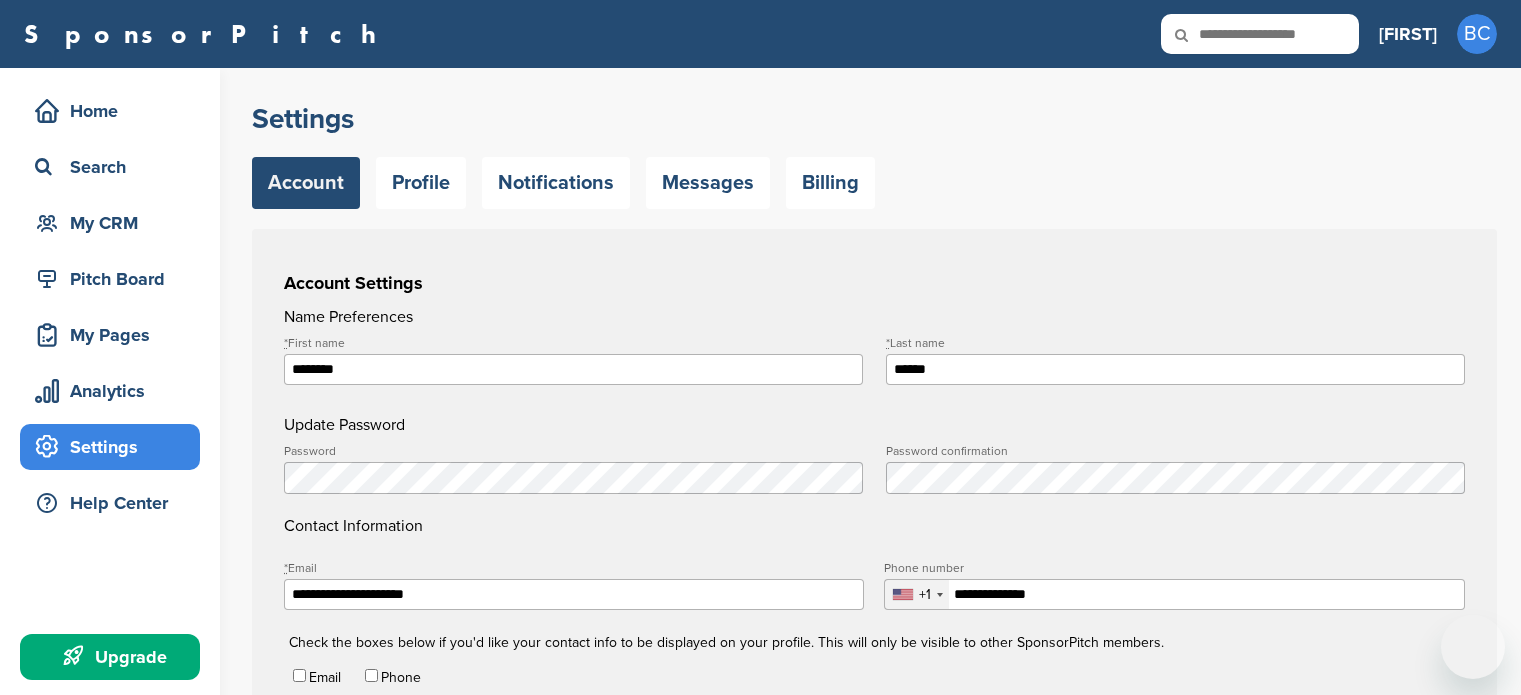 scroll, scrollTop: 0, scrollLeft: 0, axis: both 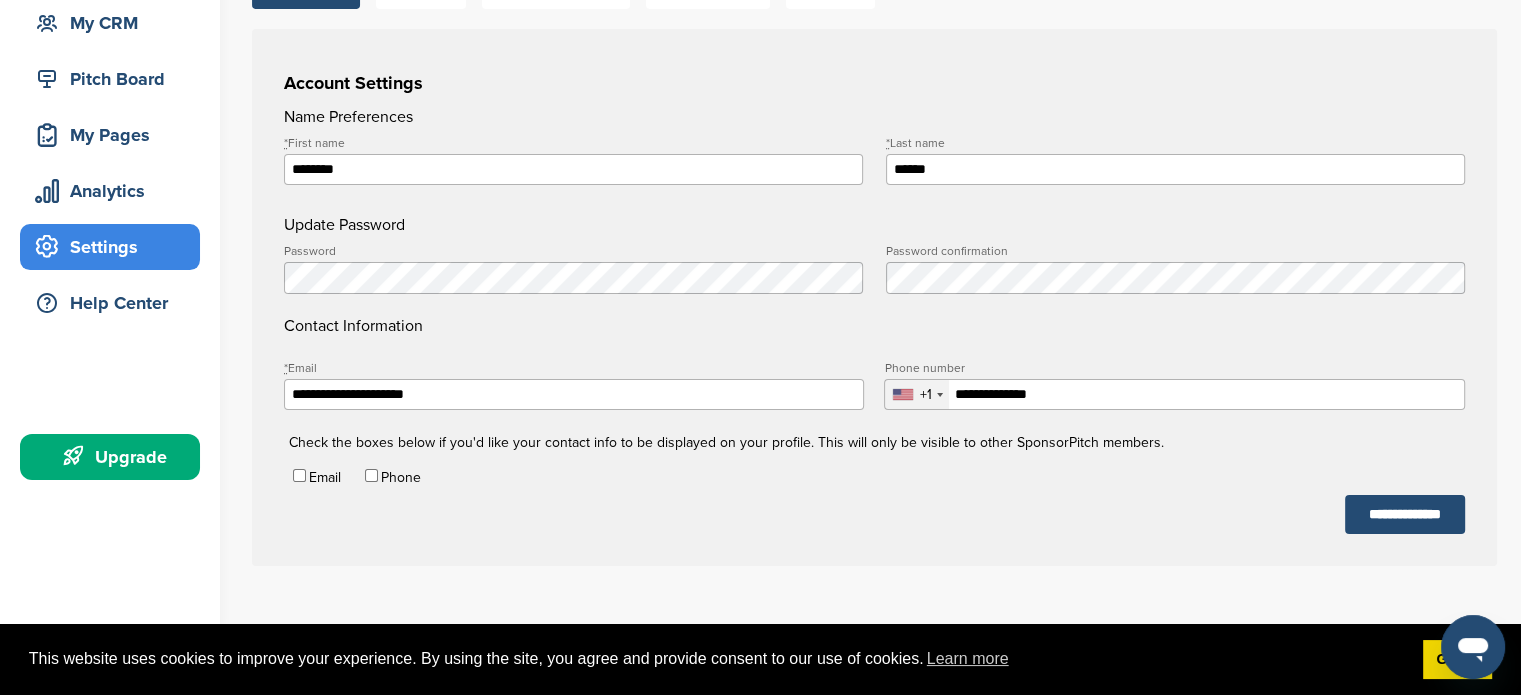 click on "Upgrade" at bounding box center [115, 457] 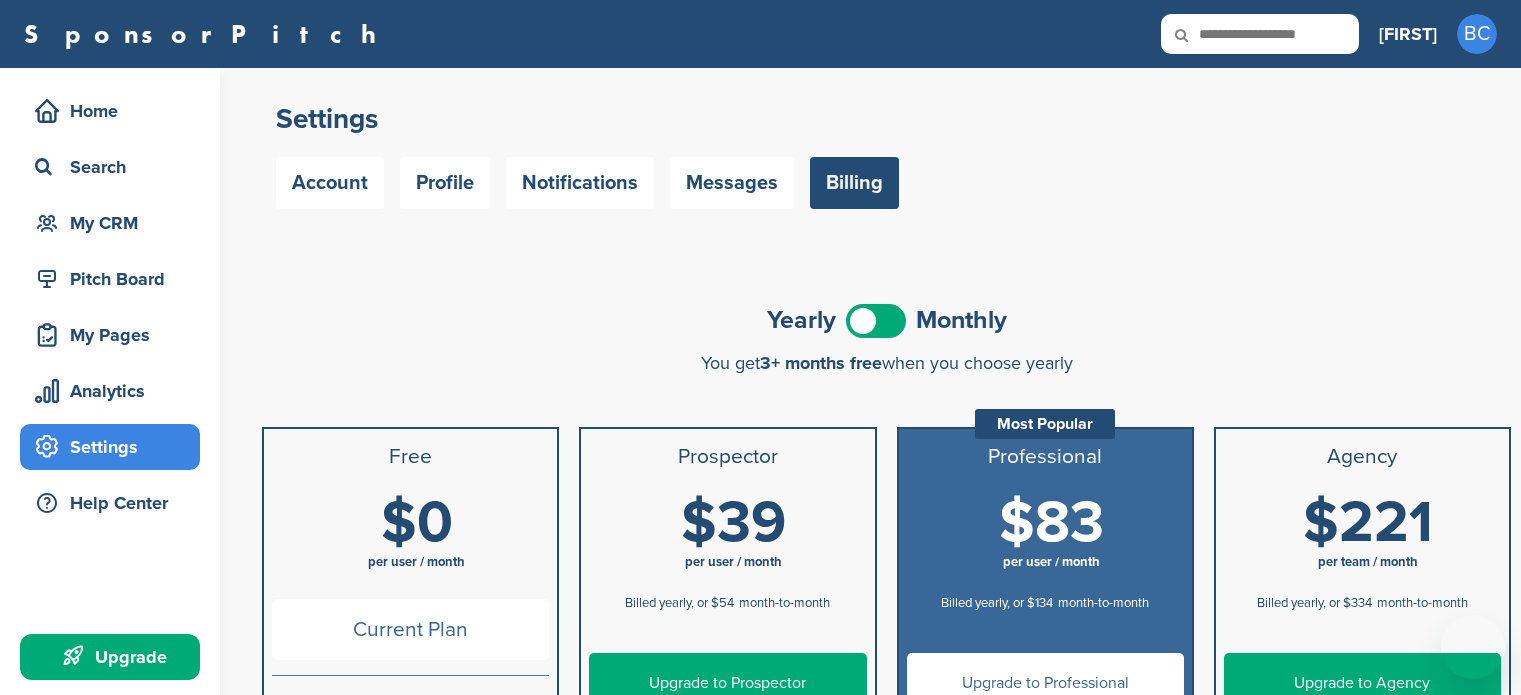 scroll, scrollTop: 0, scrollLeft: 0, axis: both 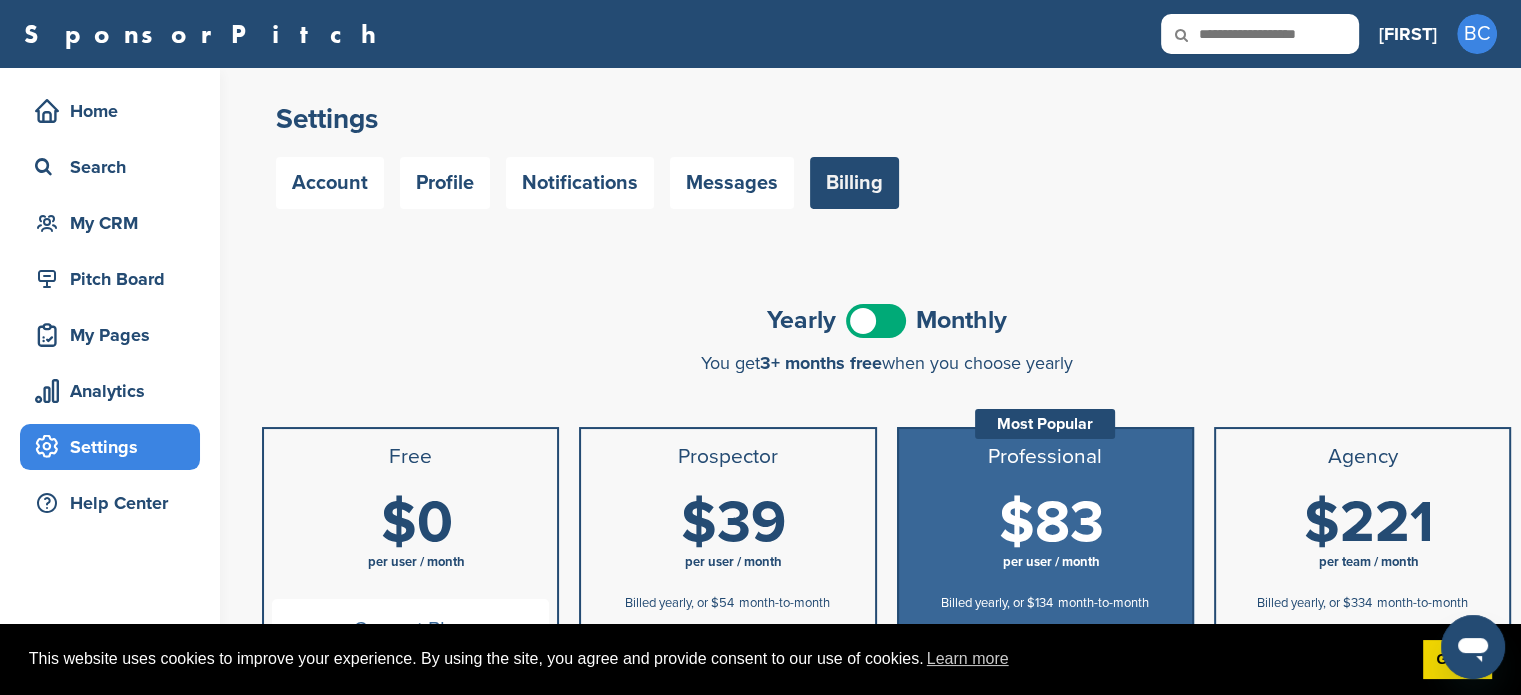 click at bounding box center [876, 321] 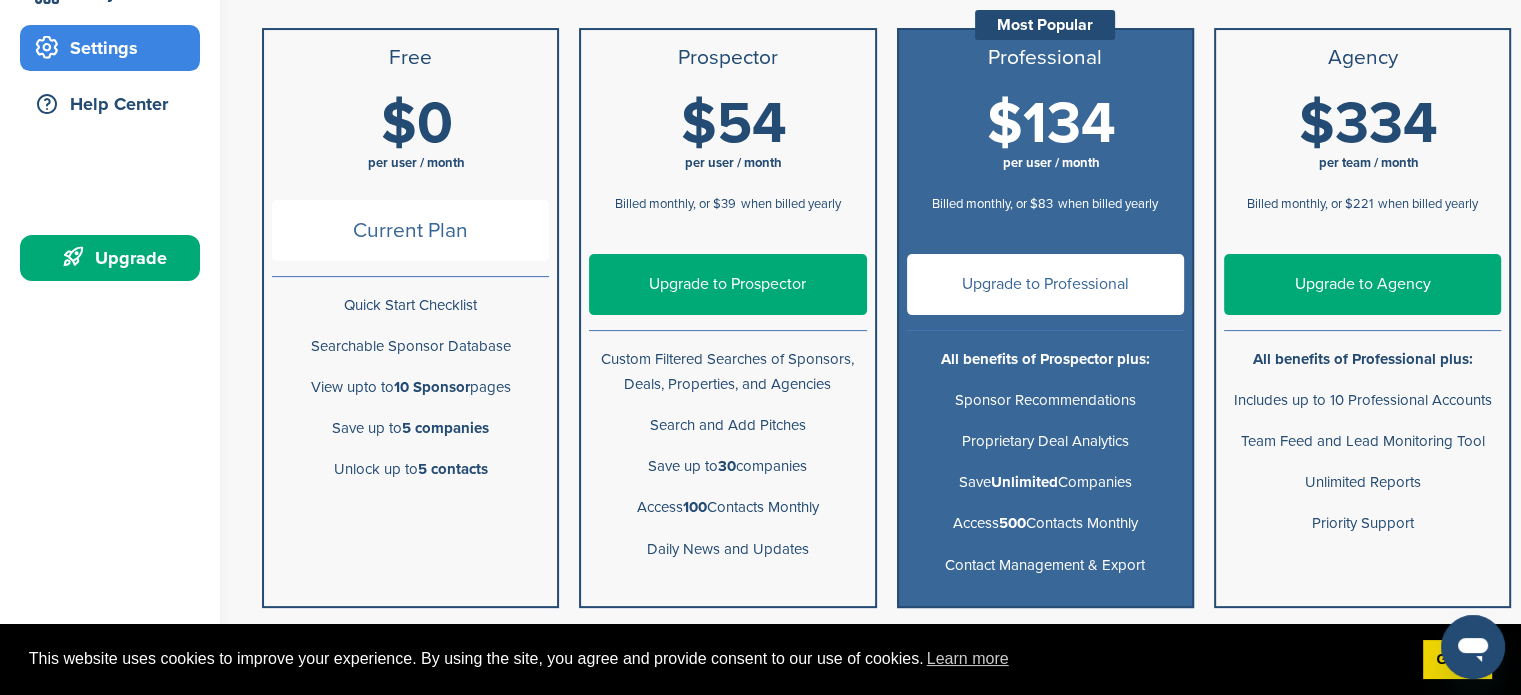 scroll, scrollTop: 400, scrollLeft: 0, axis: vertical 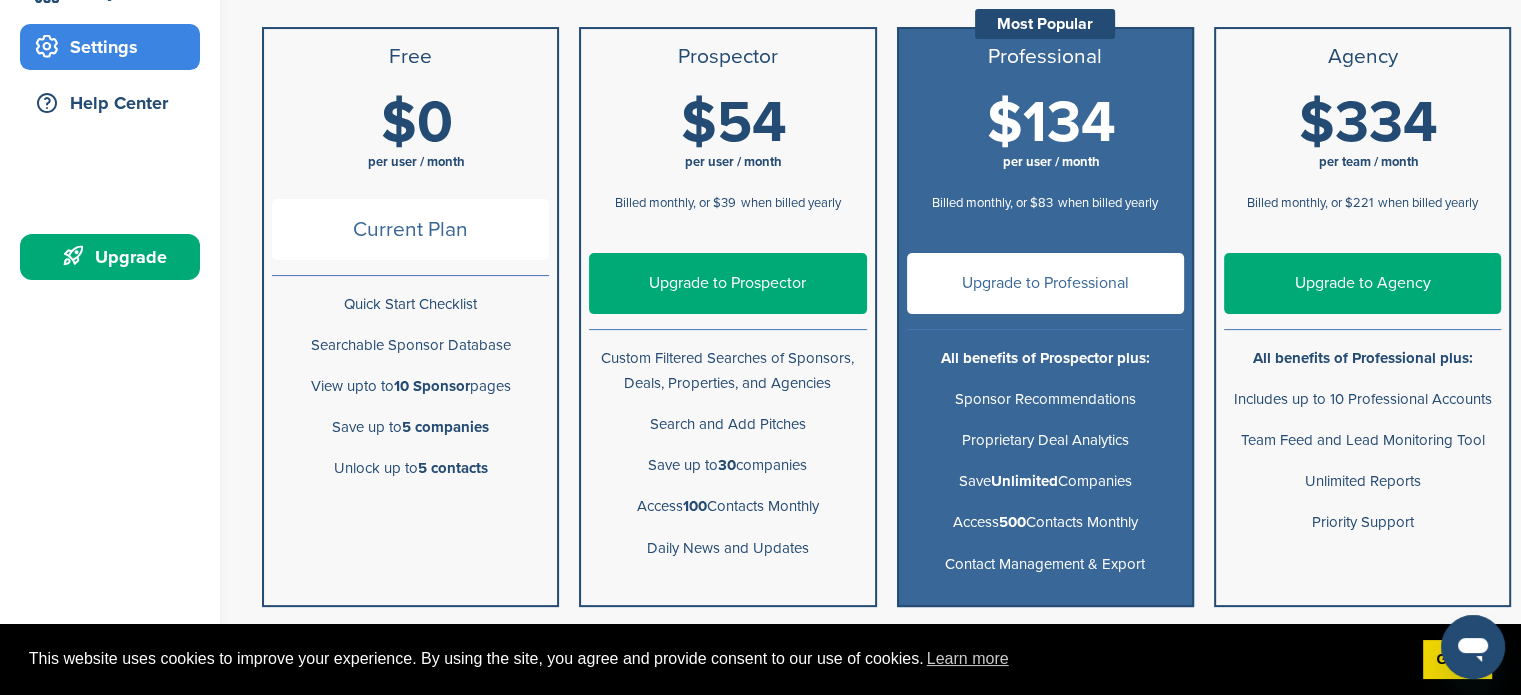 click on "Upgrade to Professional" at bounding box center [1045, 283] 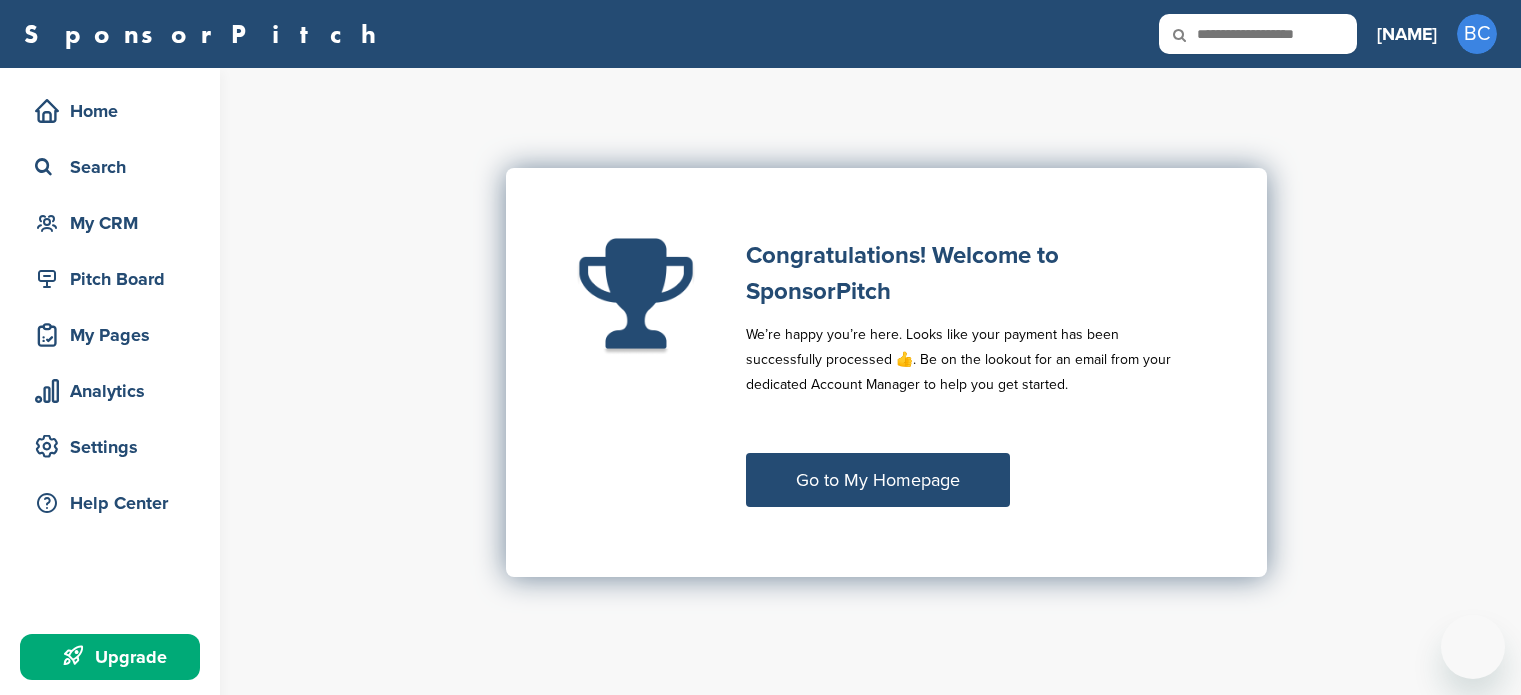 scroll, scrollTop: 0, scrollLeft: 0, axis: both 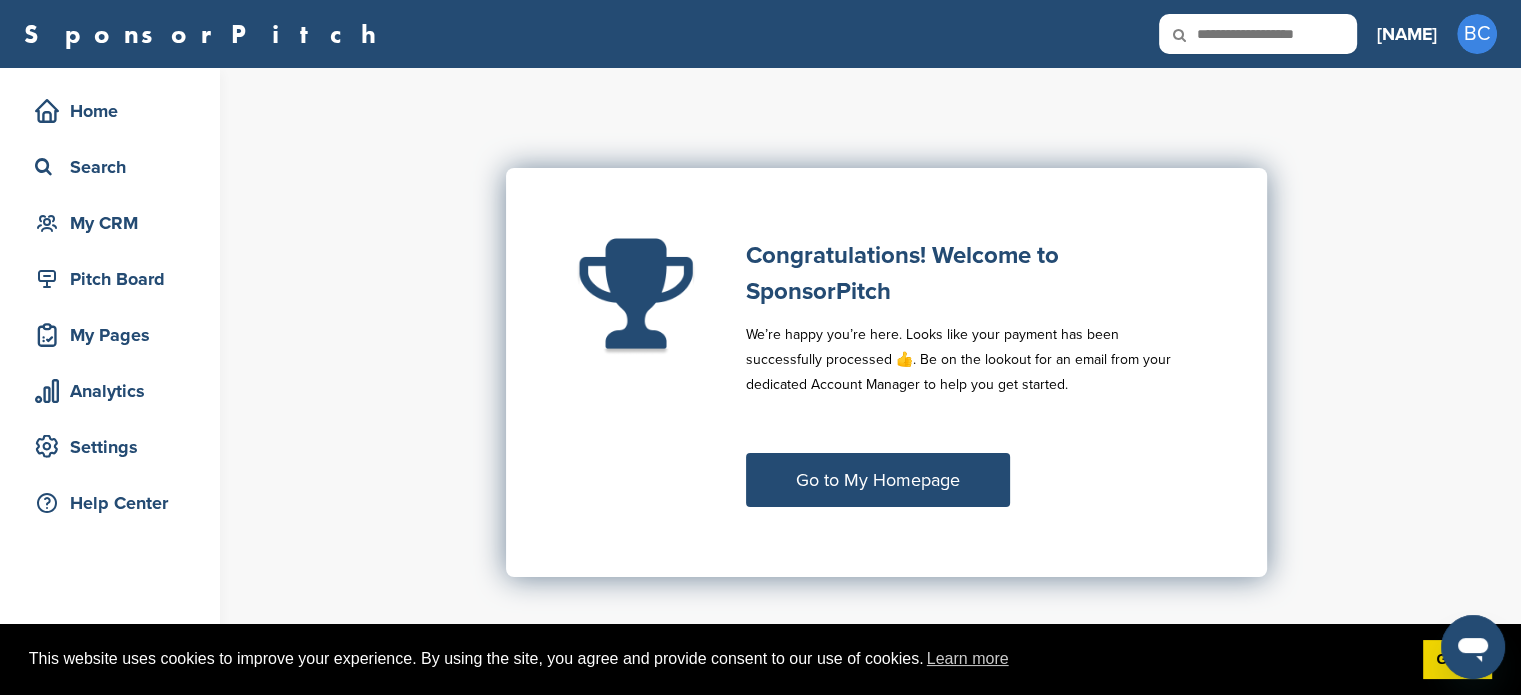 click on "Go to My Homepage" at bounding box center [878, 480] 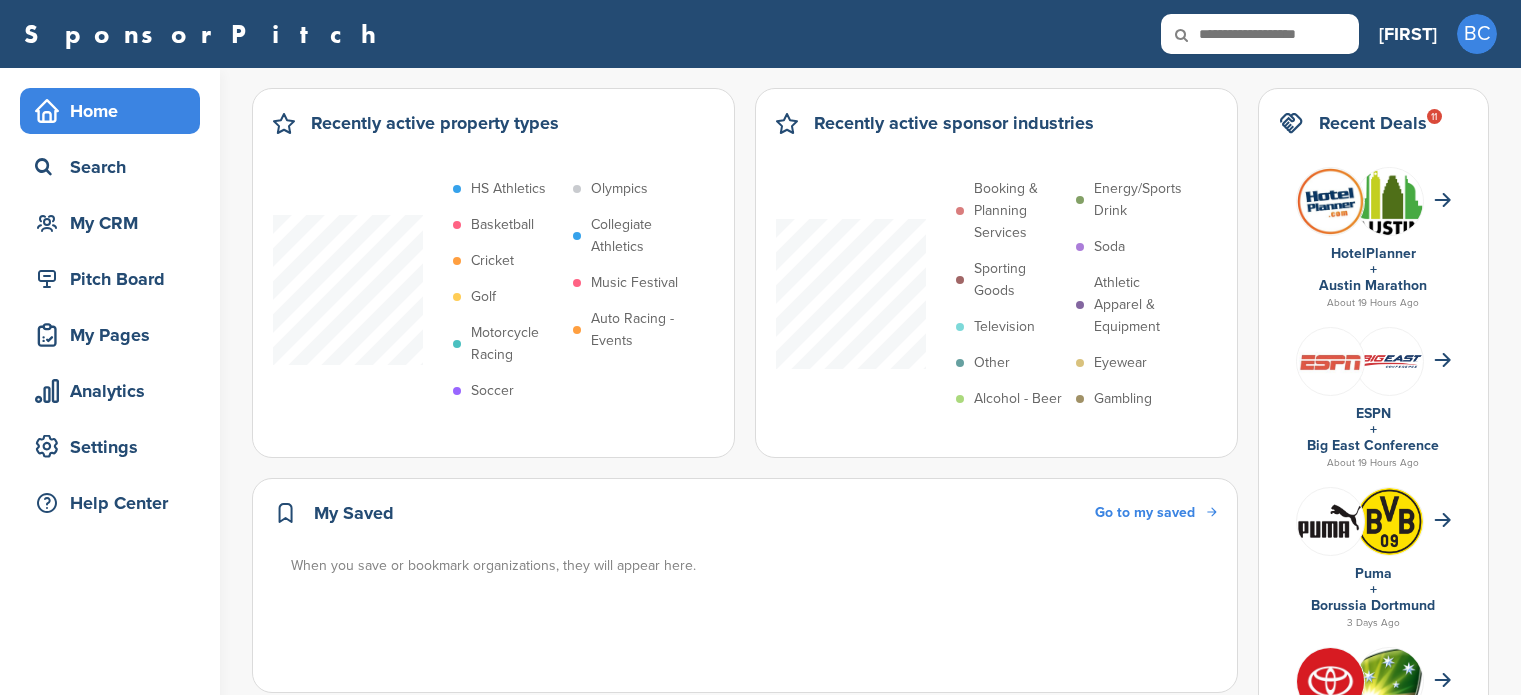 scroll, scrollTop: 0, scrollLeft: 0, axis: both 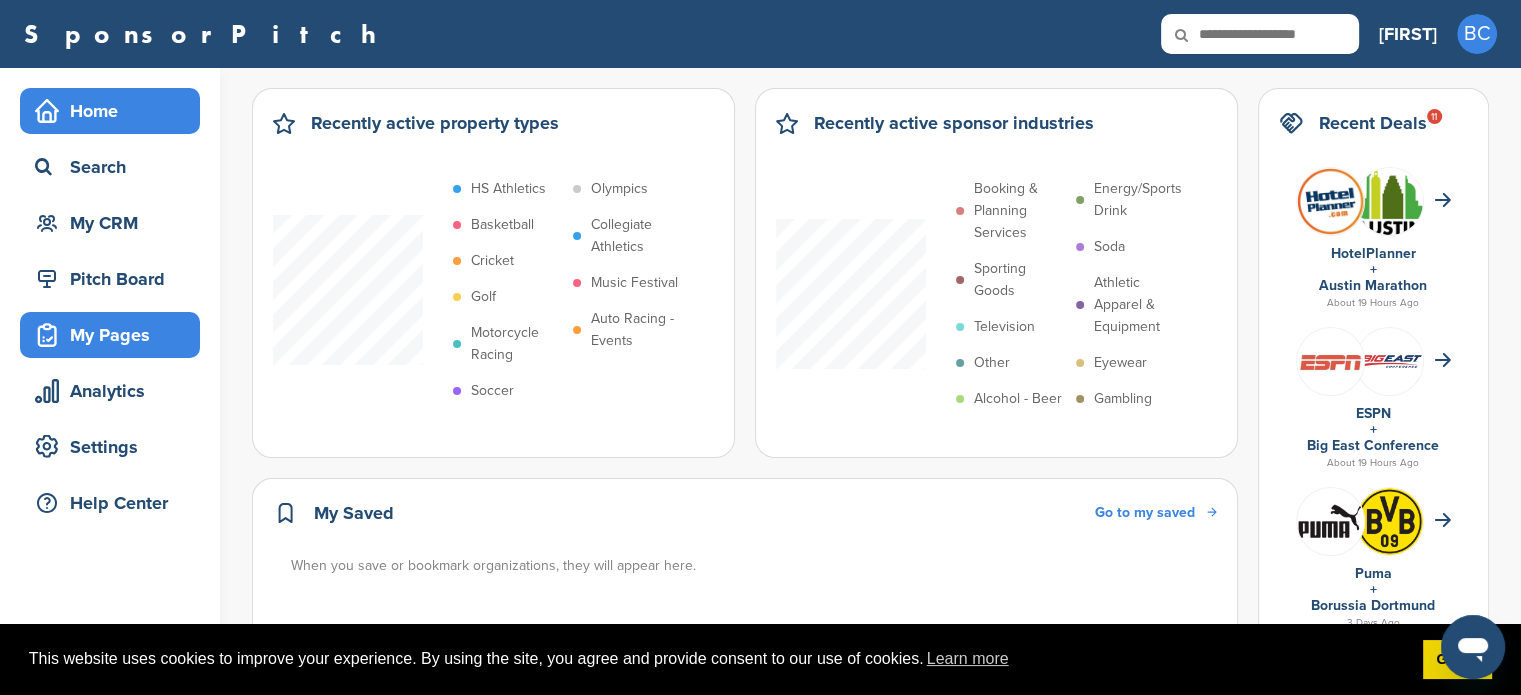 click on "My Pages" at bounding box center [115, 335] 